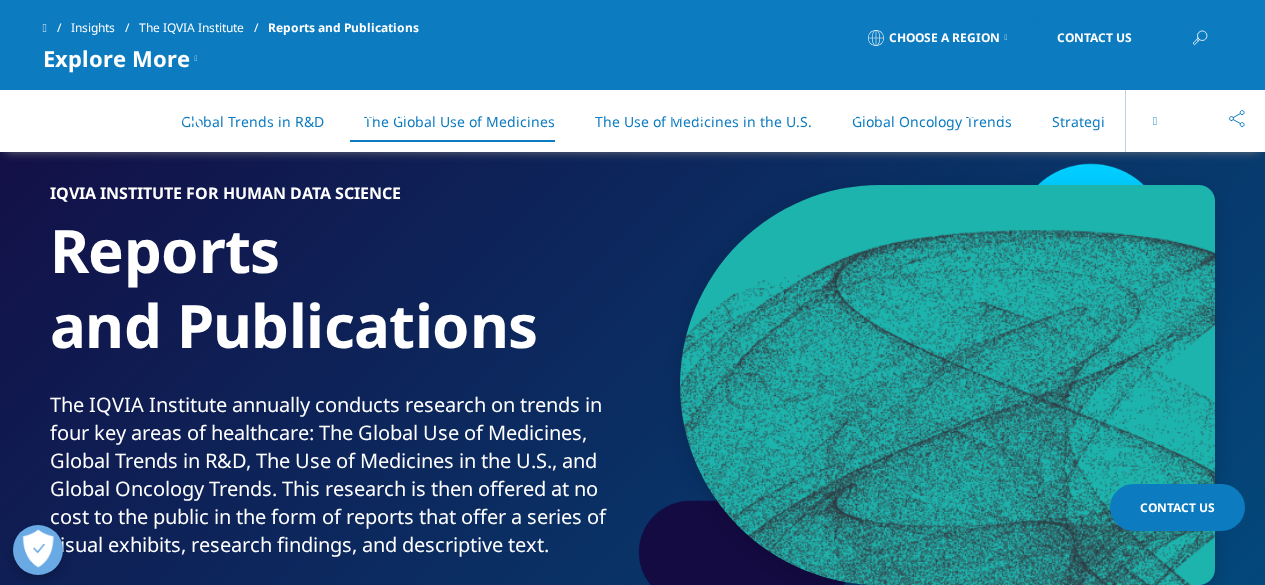 scroll, scrollTop: 4930, scrollLeft: 0, axis: vertical 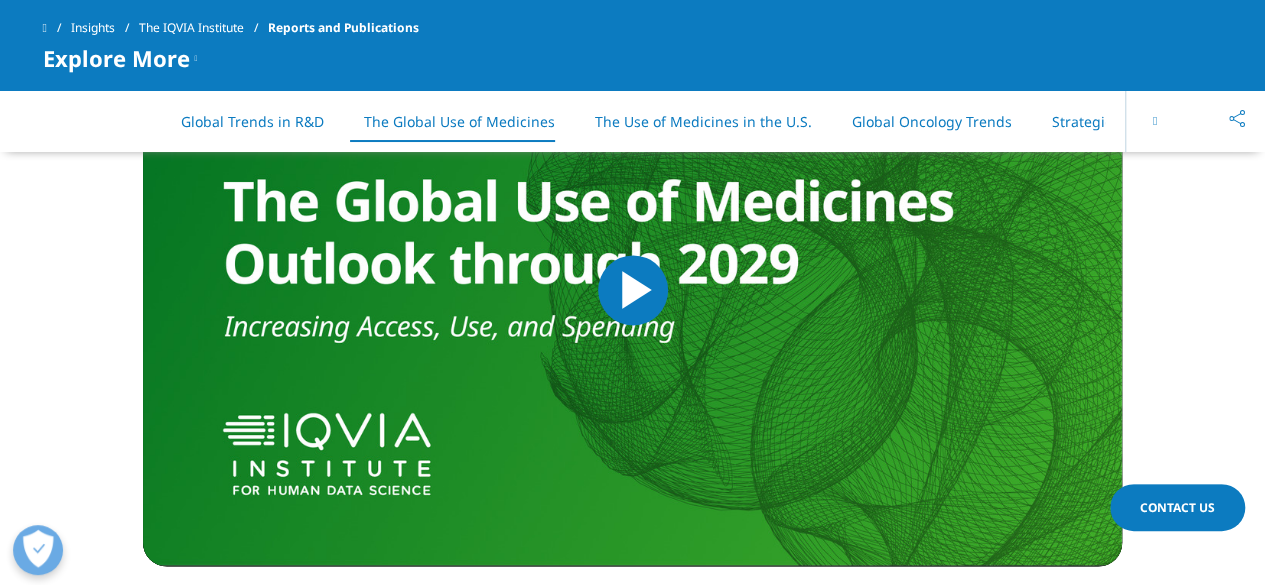 click at bounding box center [633, 290] 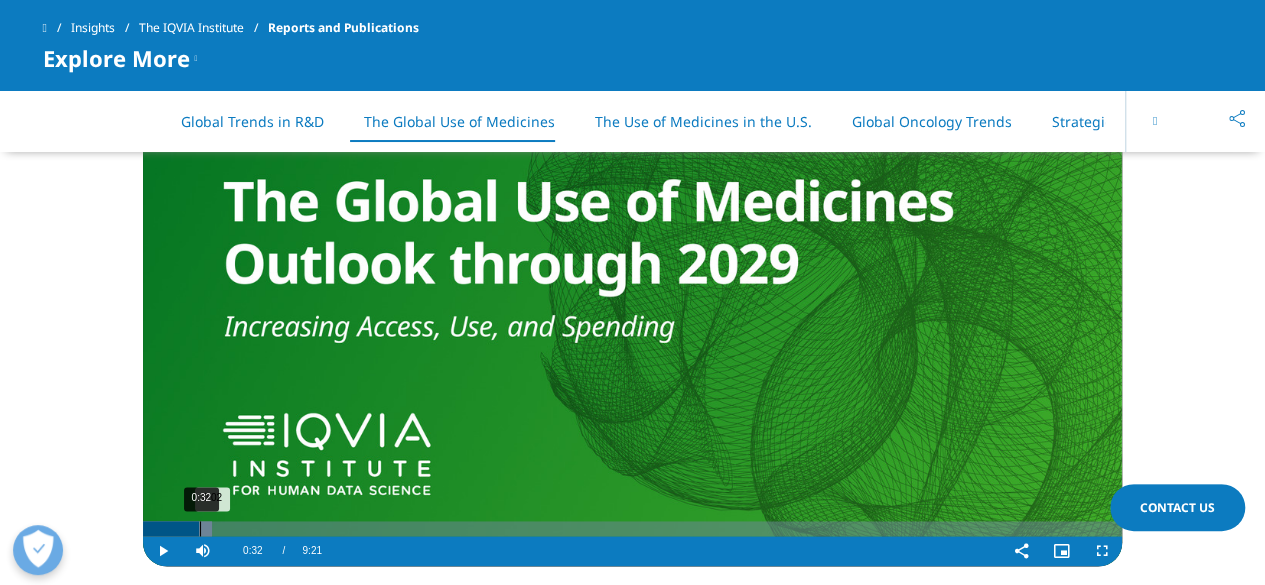click on "Loaded :  7.05% 0:32 0:02" at bounding box center (632, 528) 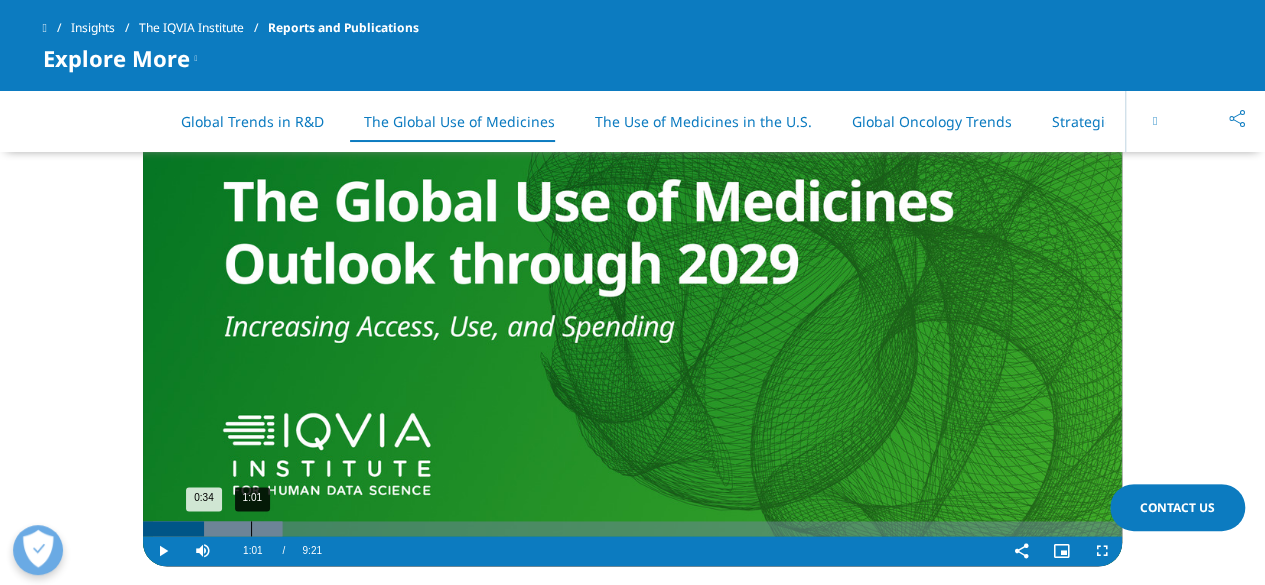 click on "1:01" at bounding box center [251, 528] 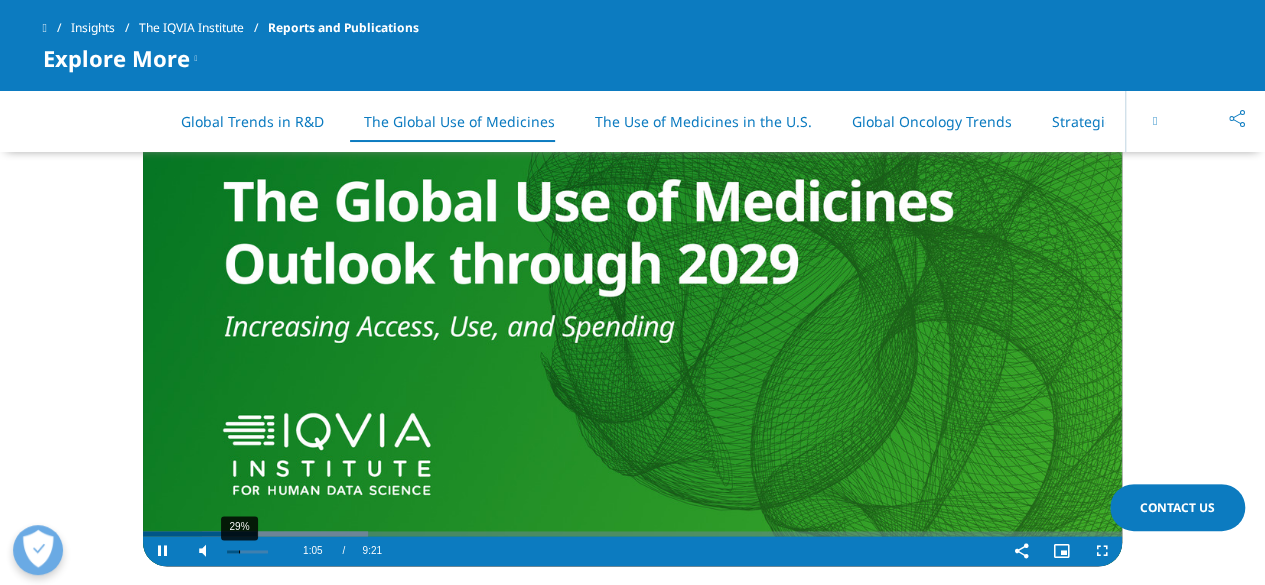 click on "29%" at bounding box center (247, 551) 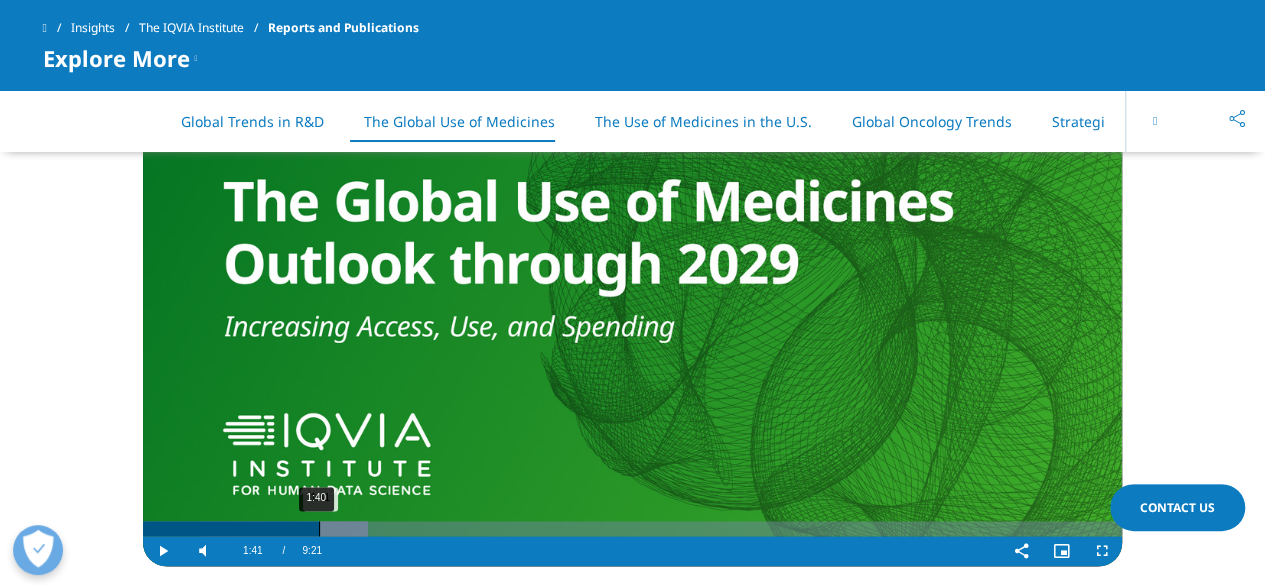 click on "1:40" at bounding box center [319, 528] 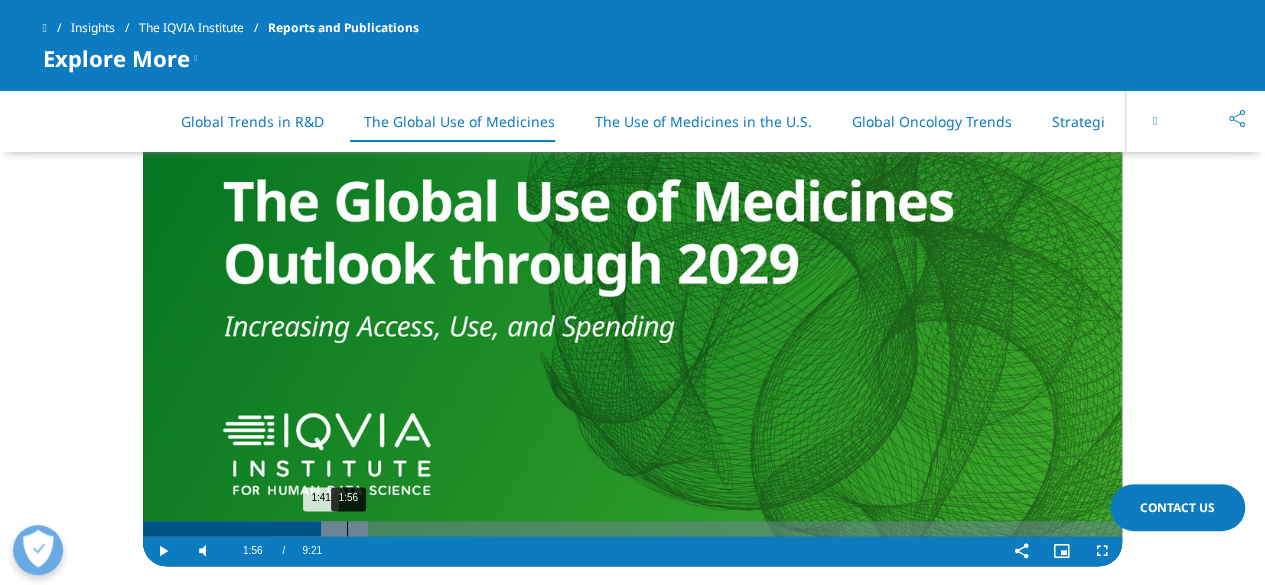click on "1:56" at bounding box center (347, 528) 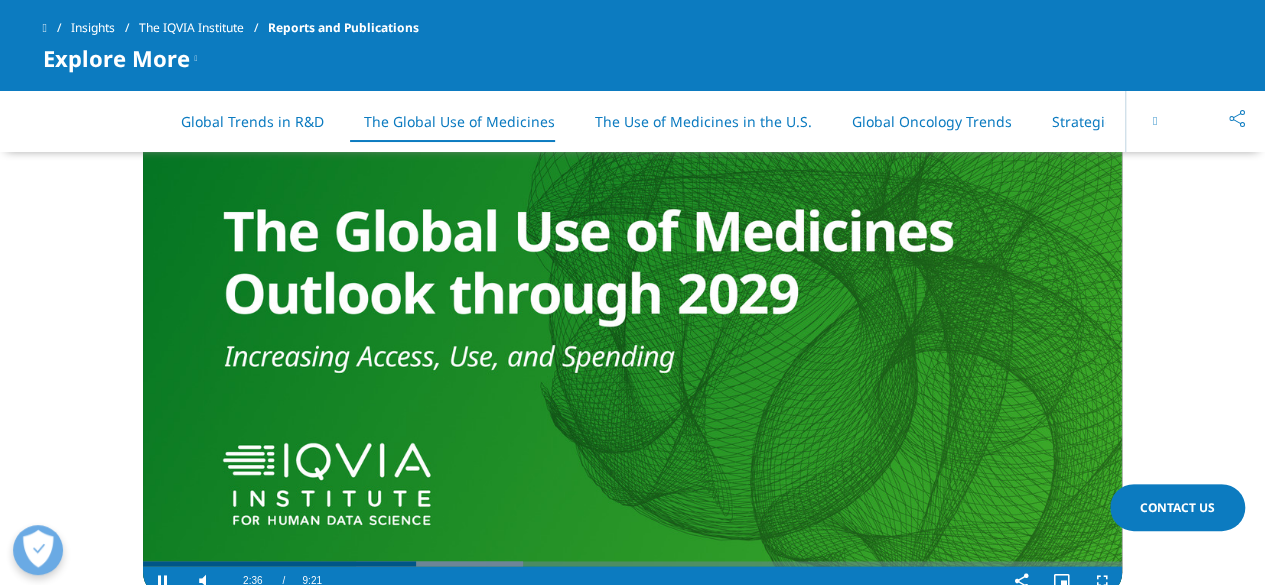 scroll, scrollTop: 4950, scrollLeft: 0, axis: vertical 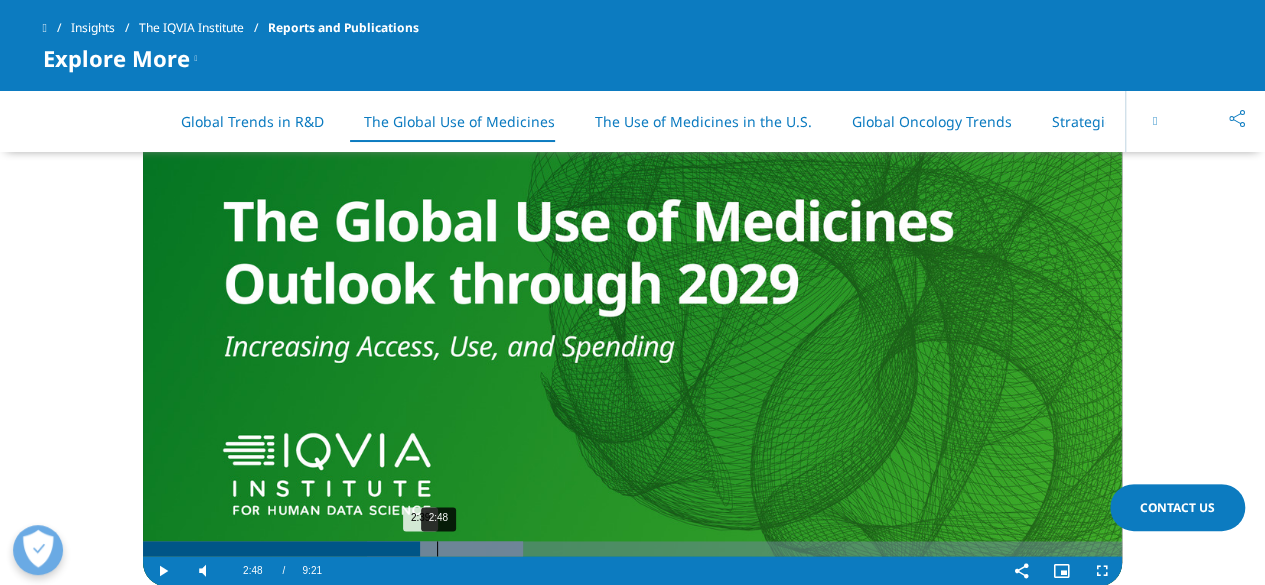 click on "2:48" at bounding box center (437, 548) 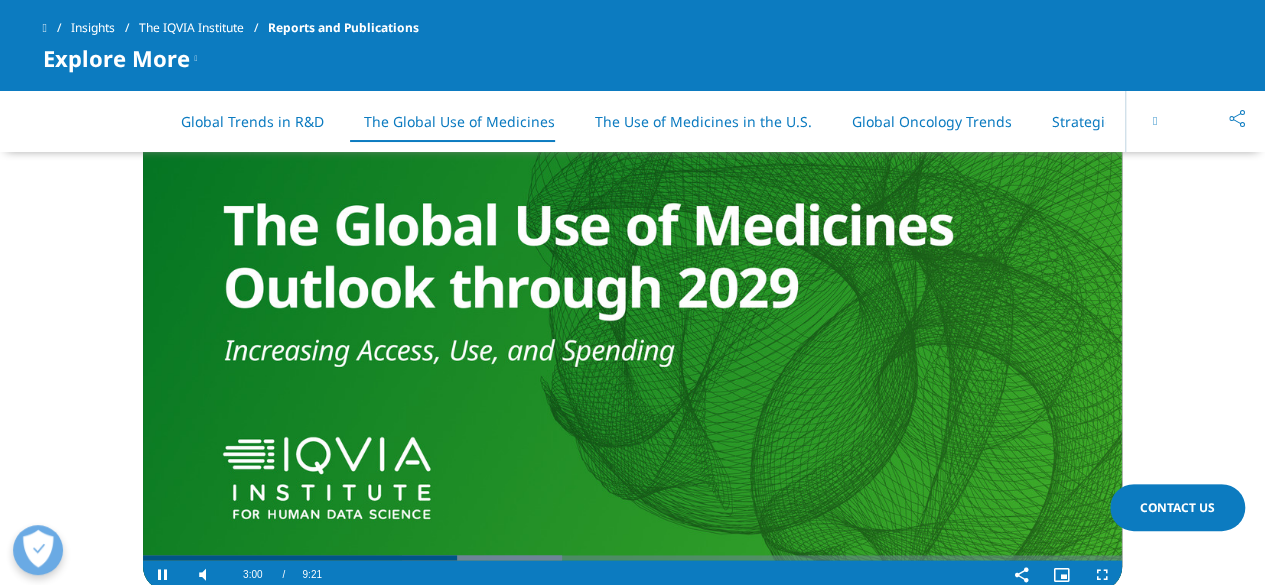 scroll, scrollTop: 4948, scrollLeft: 0, axis: vertical 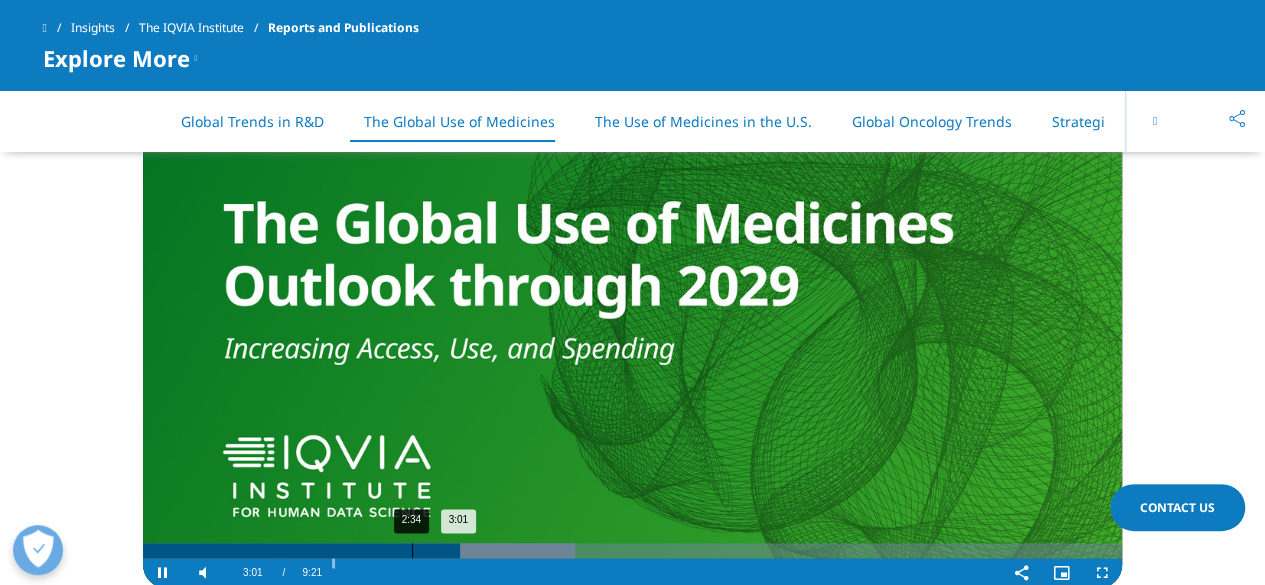 drag, startPoint x: 420, startPoint y: 558, endPoint x: 410, endPoint y: 549, distance: 13.453624 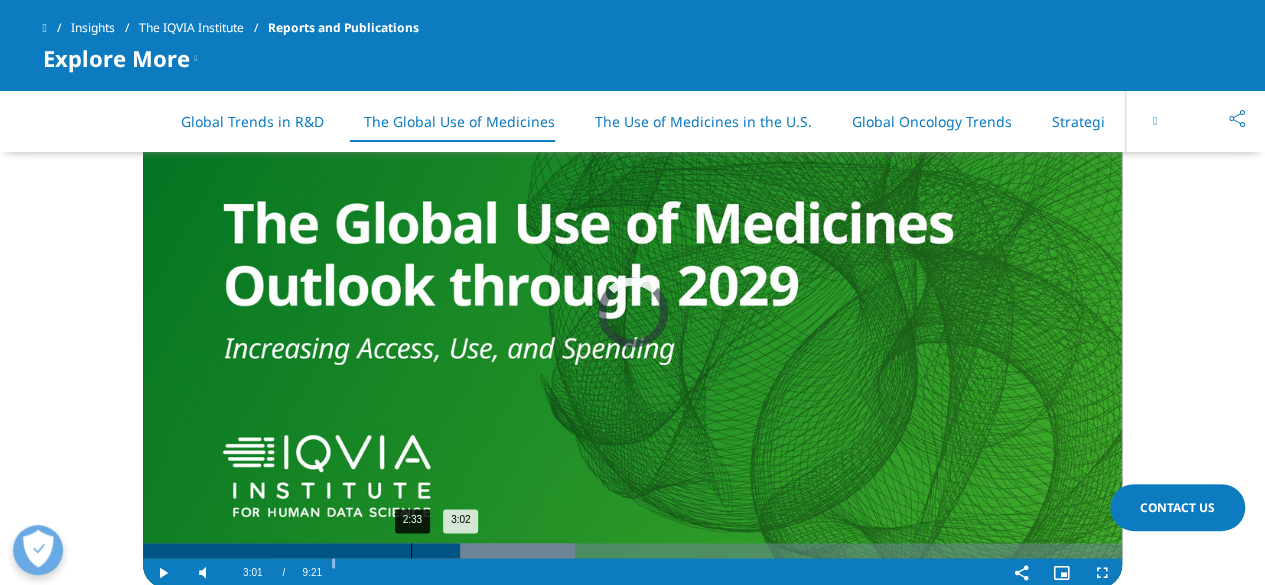 click on "2:33" at bounding box center [411, 550] 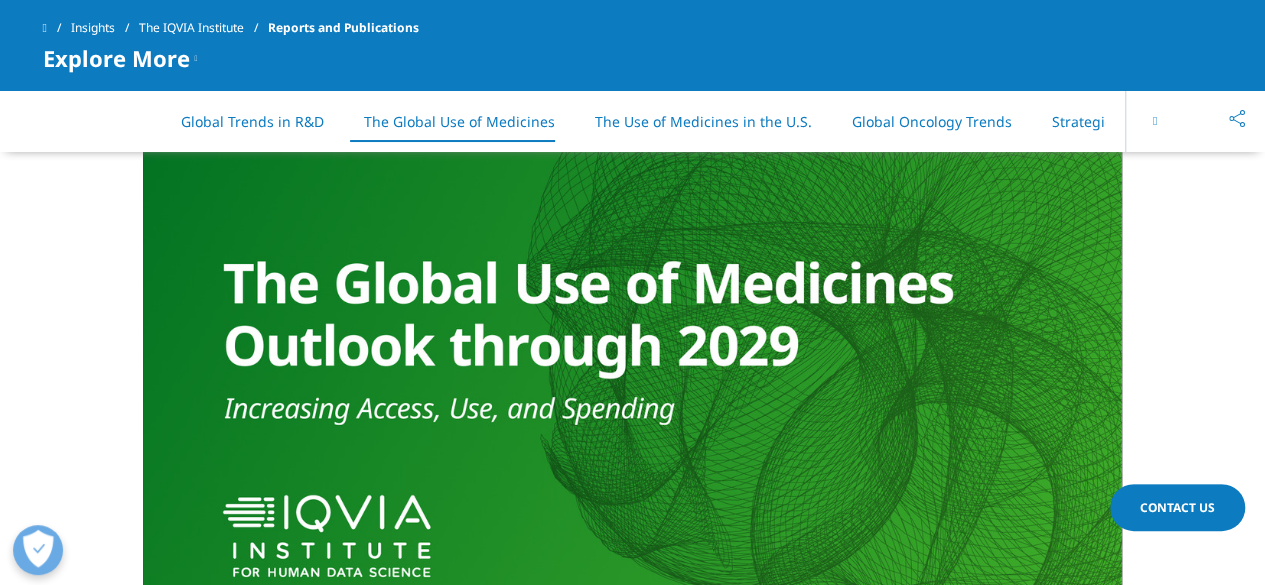 scroll, scrollTop: 4922, scrollLeft: 0, axis: vertical 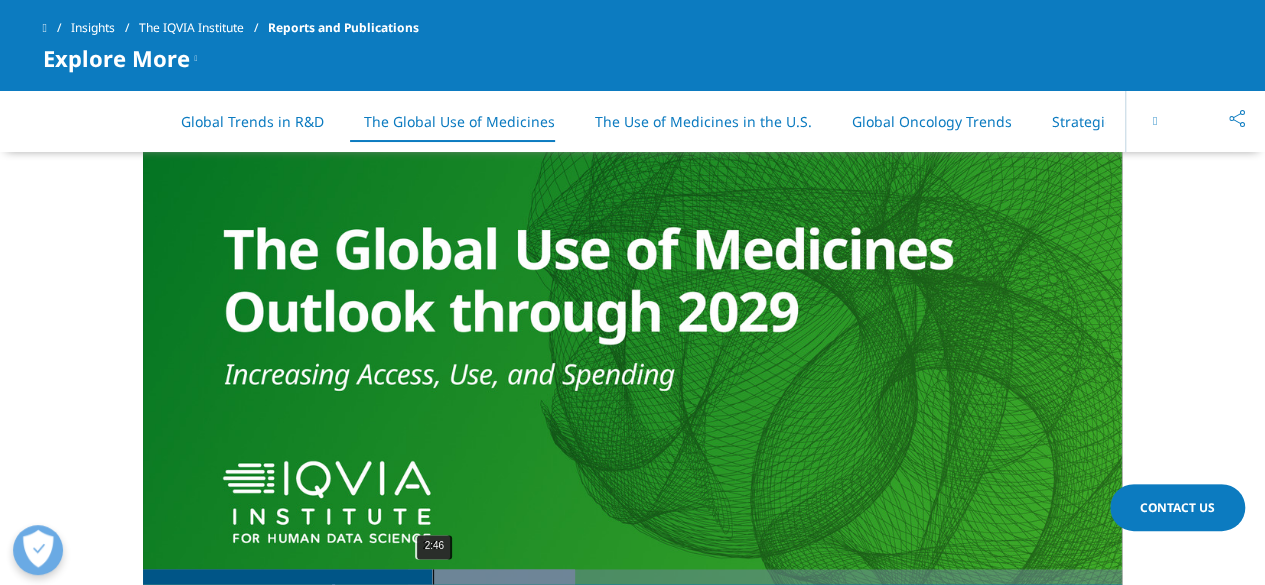 click on "Loaded :  44.16% 2:46 2:45" at bounding box center [632, 576] 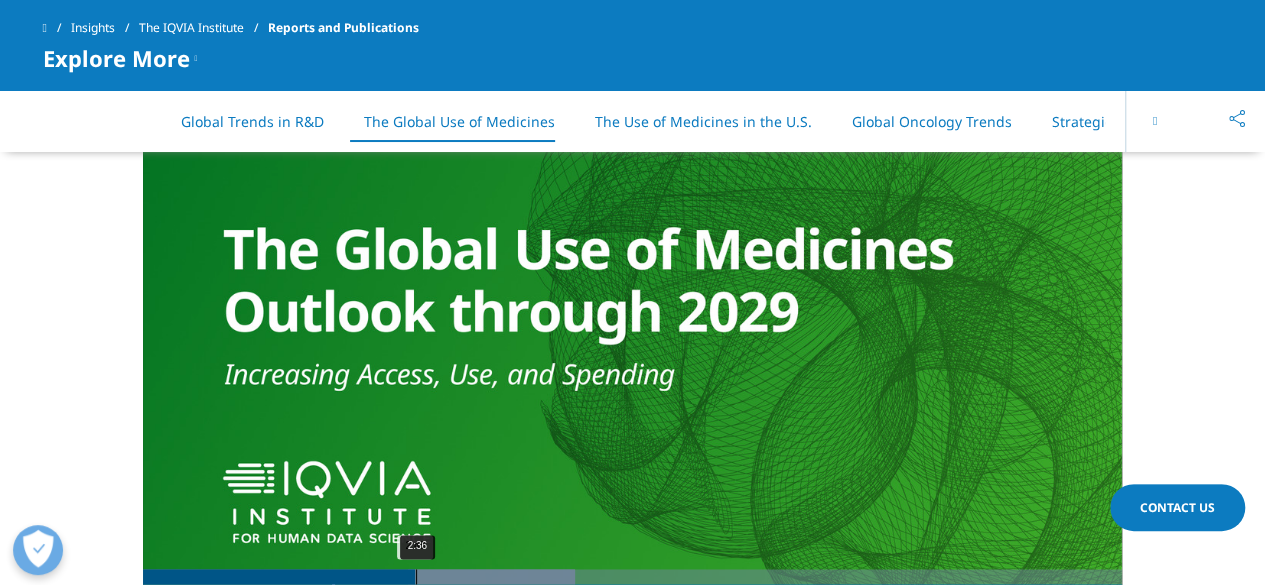 click on "2:36" at bounding box center (416, 576) 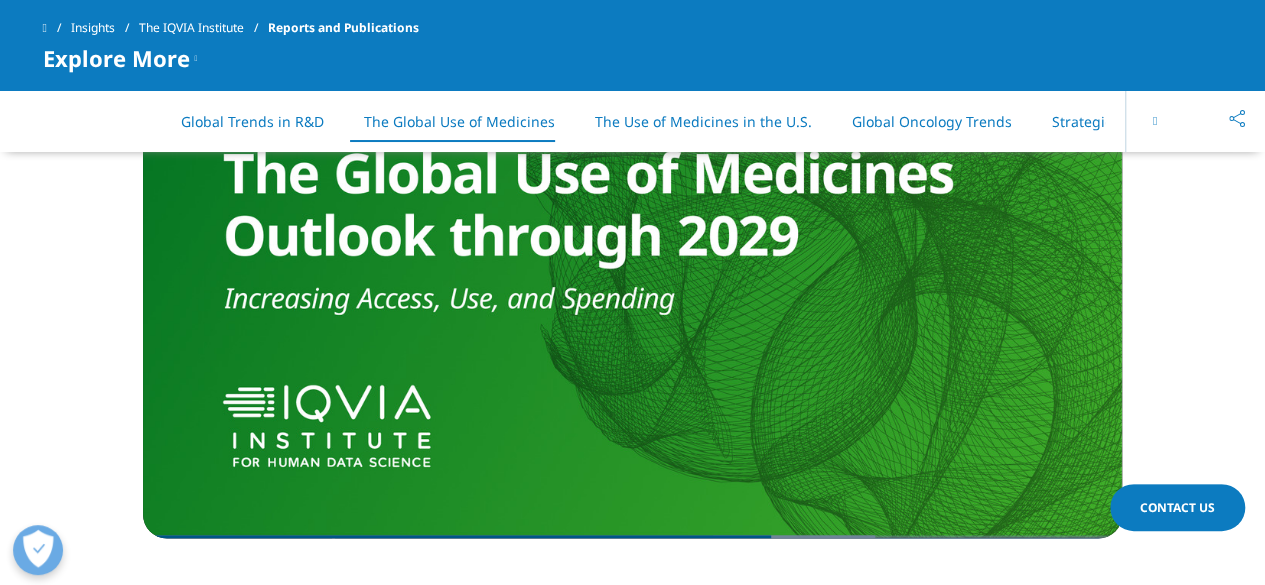 scroll, scrollTop: 4908, scrollLeft: 0, axis: vertical 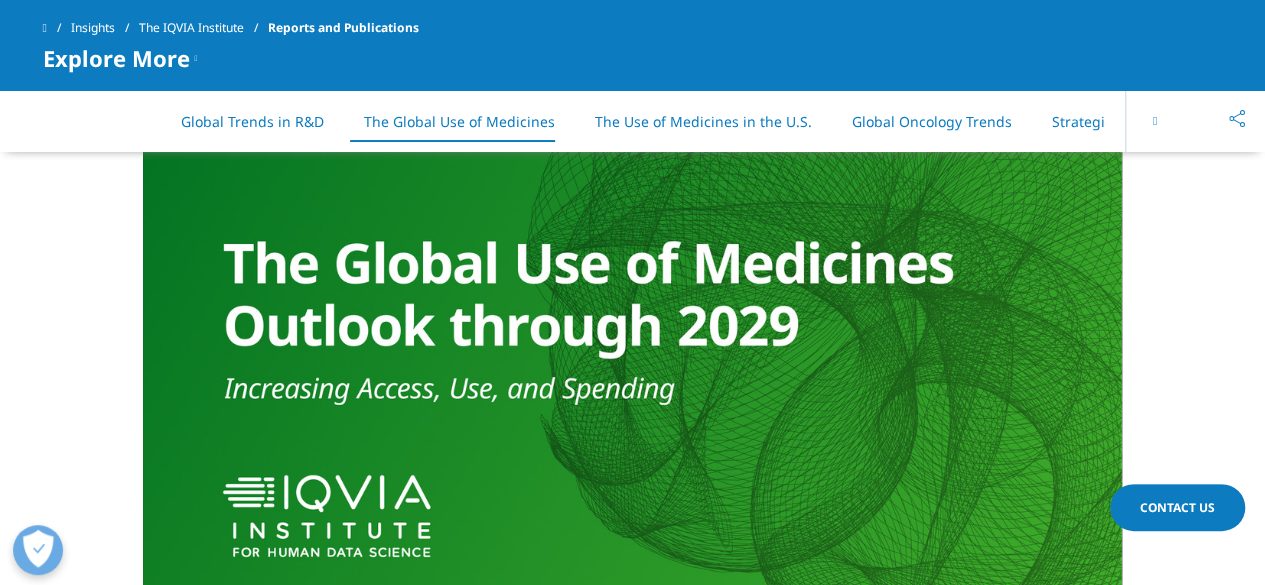 click at bounding box center [1155, 121] 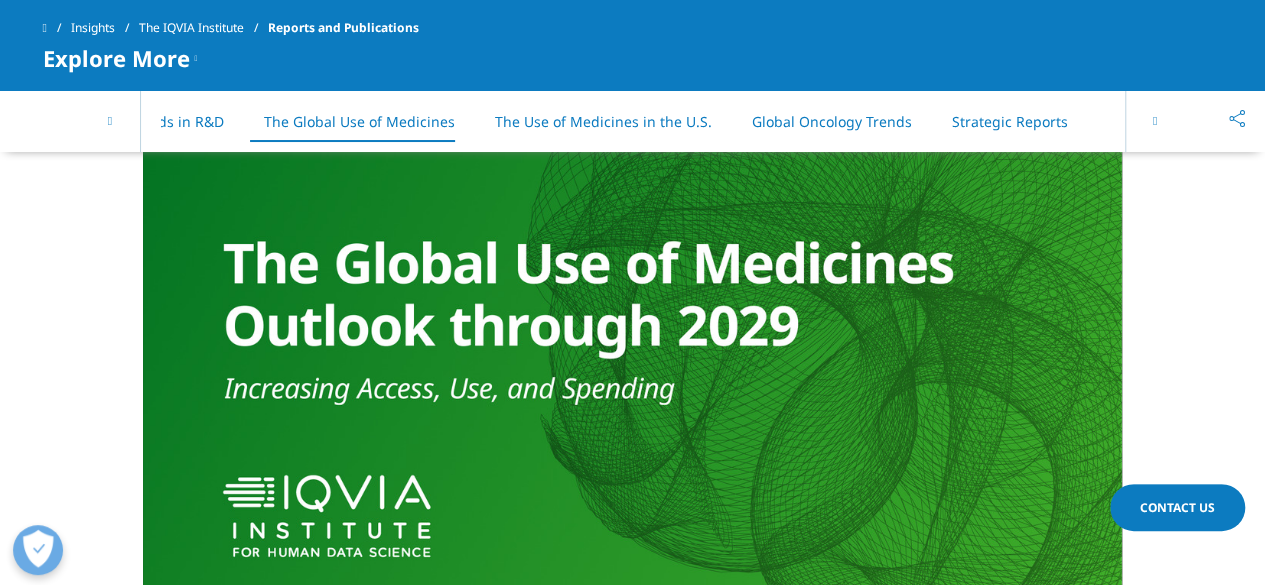 click at bounding box center (1155, 121) 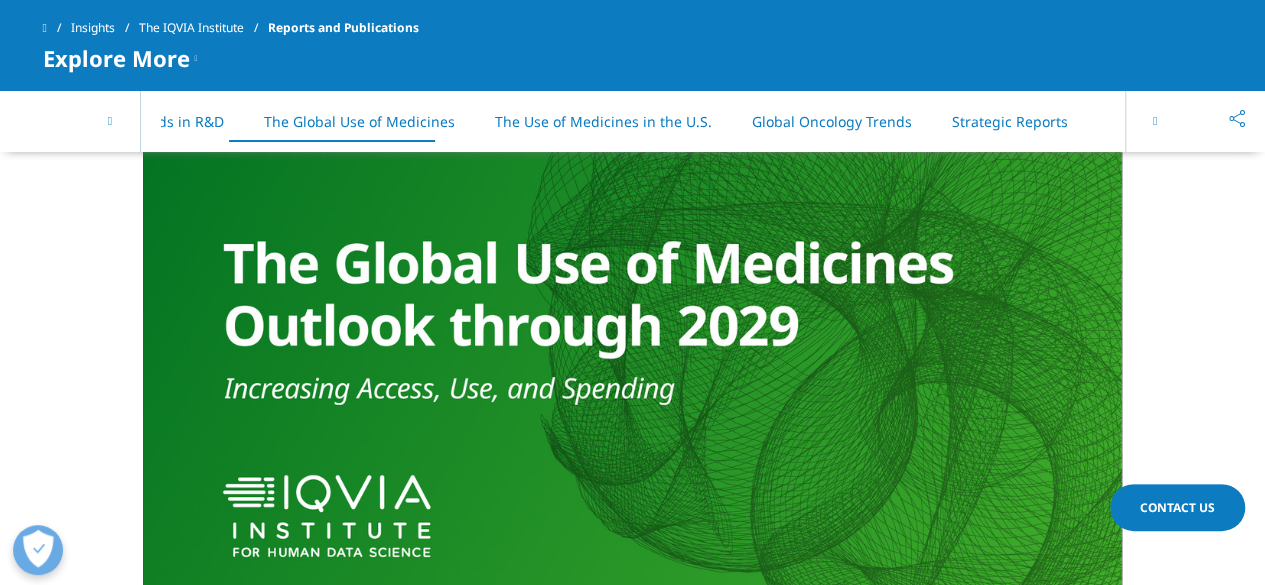 scroll, scrollTop: 0, scrollLeft: 171, axis: horizontal 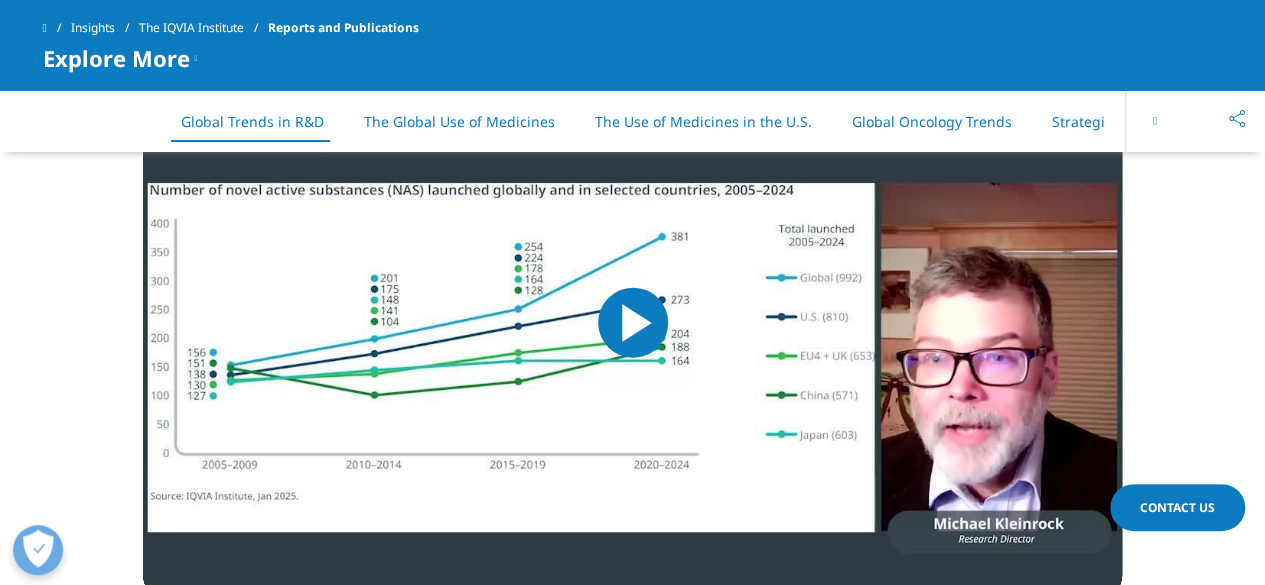 click at bounding box center (632, 323) 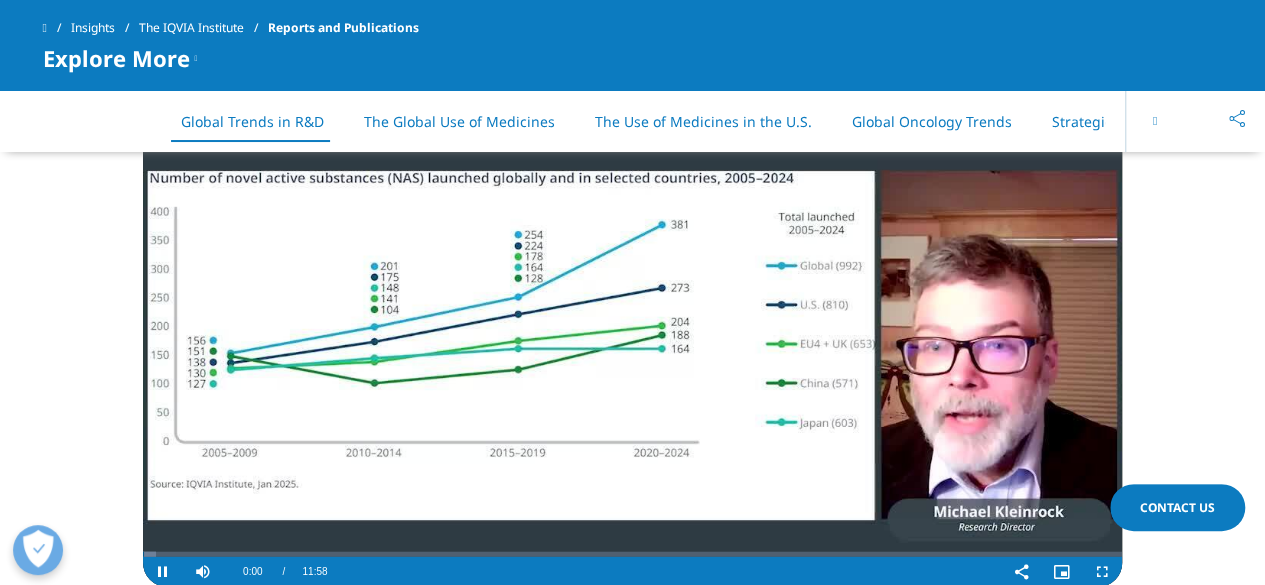 click at bounding box center (632, 311) 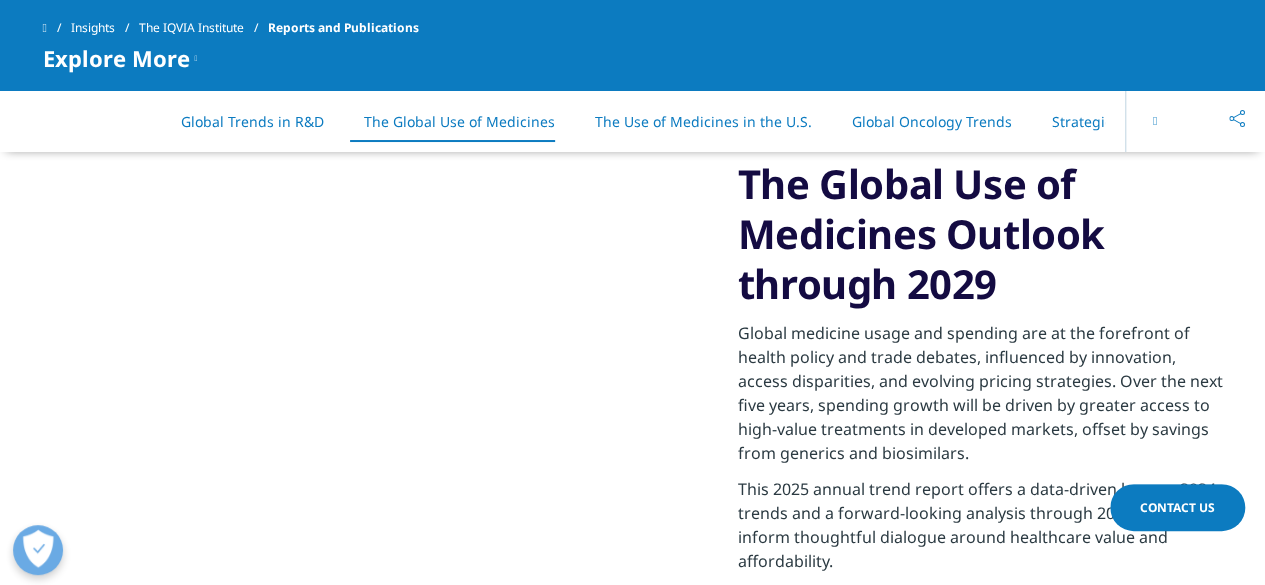 scroll, scrollTop: 3402, scrollLeft: 0, axis: vertical 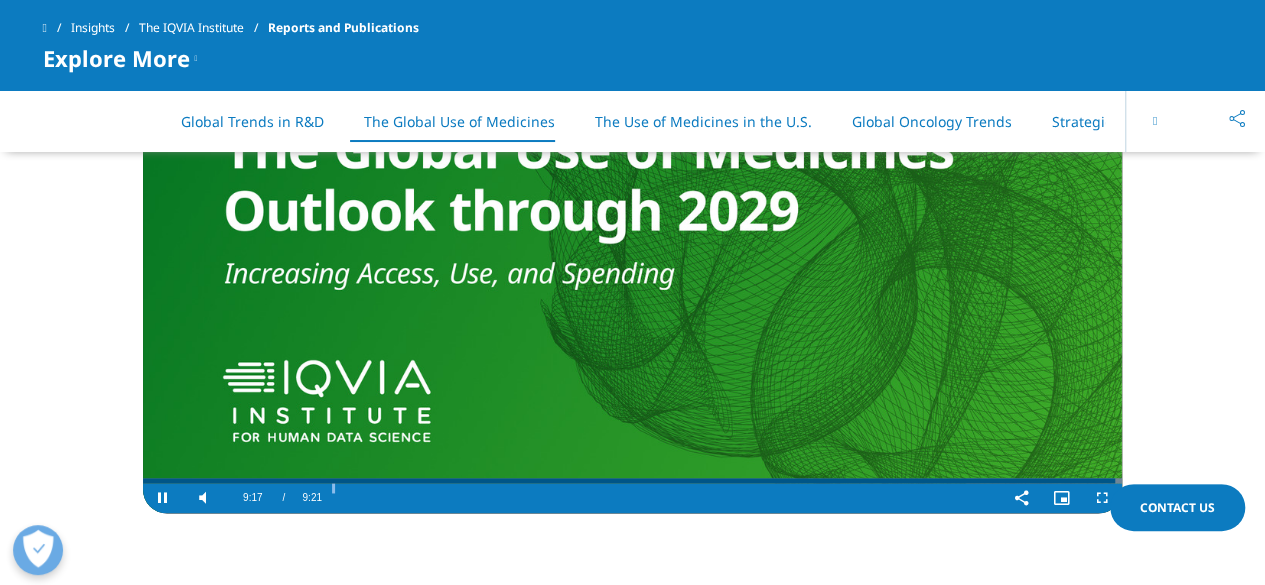 click at bounding box center (632, 237) 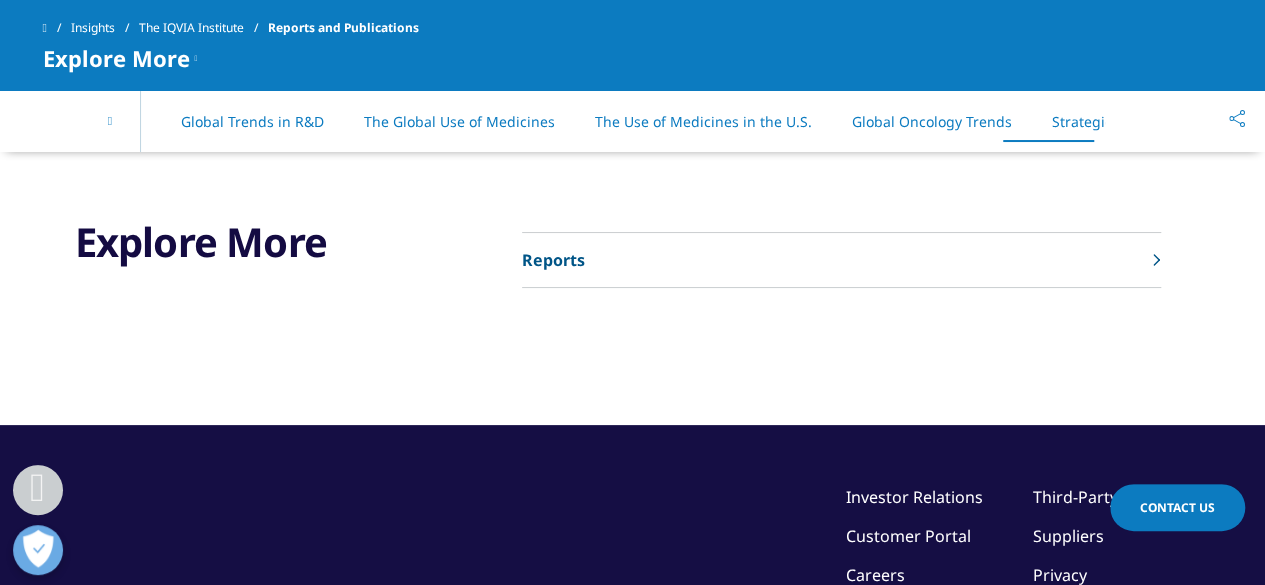scroll, scrollTop: 10599, scrollLeft: 0, axis: vertical 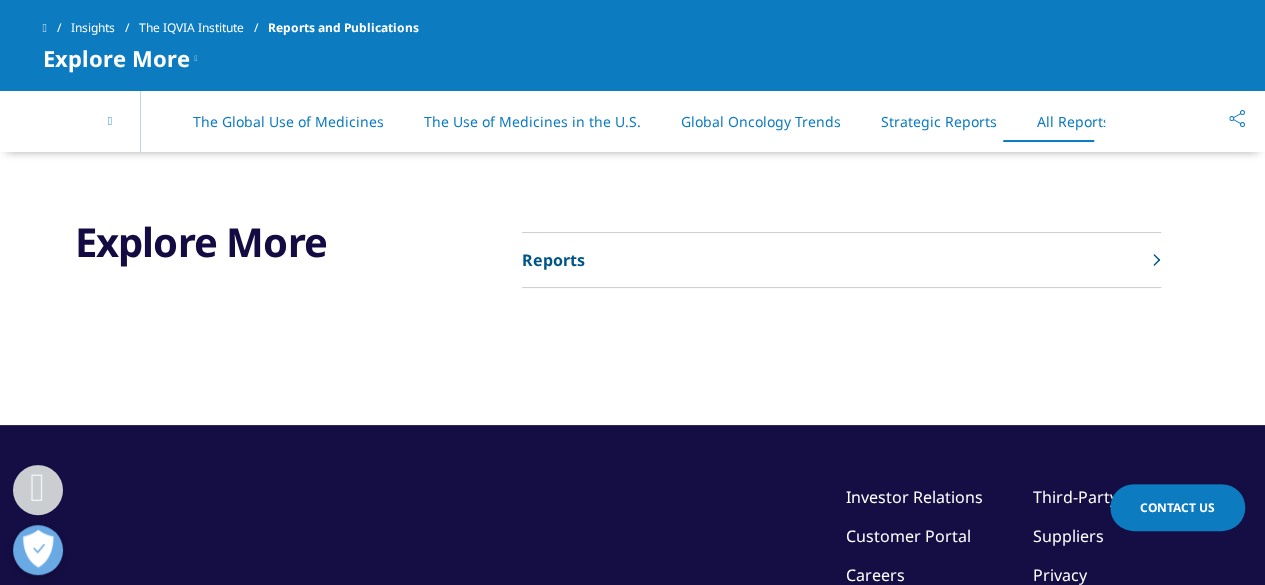 click on "Reports" at bounding box center (841, 260) 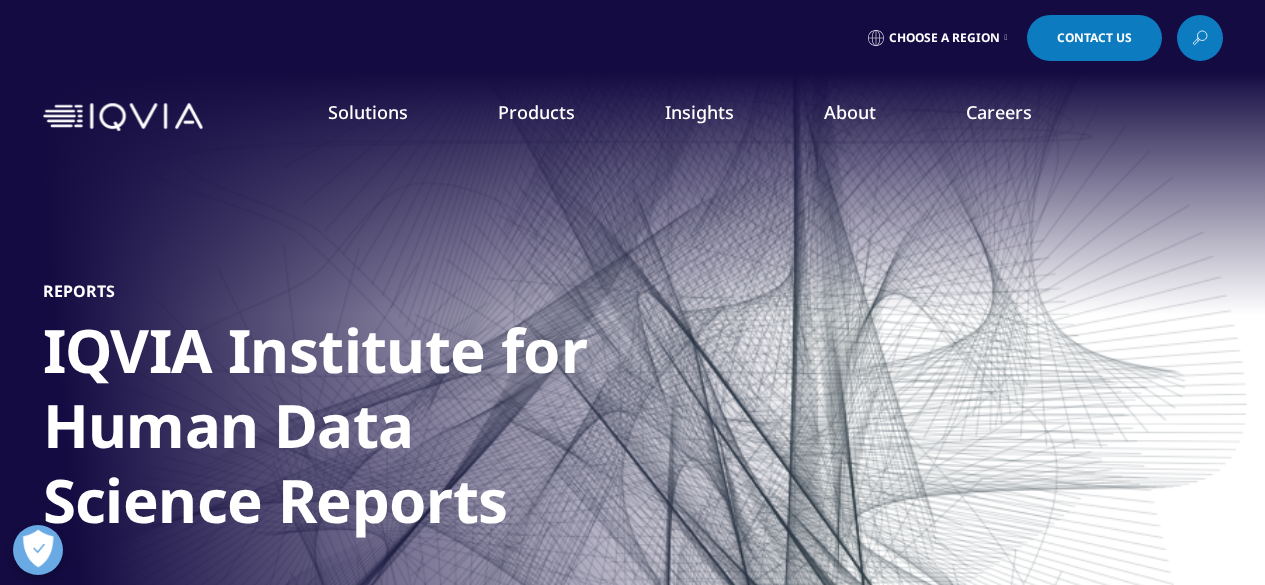 scroll, scrollTop: 216, scrollLeft: 0, axis: vertical 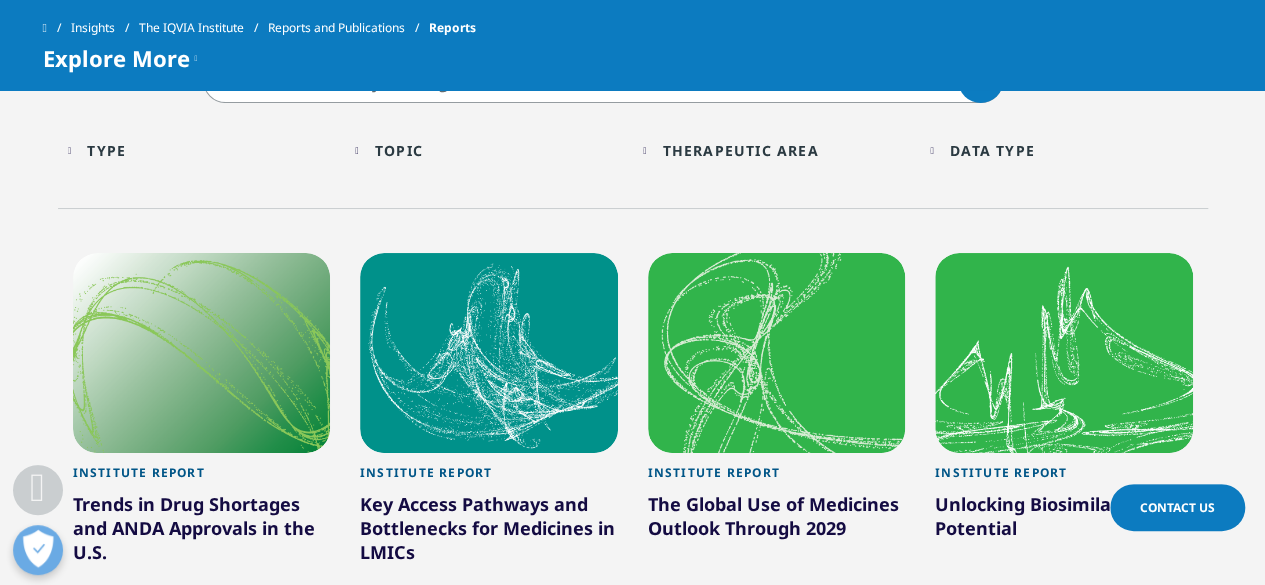 click on "Topic" at bounding box center (399, 150) 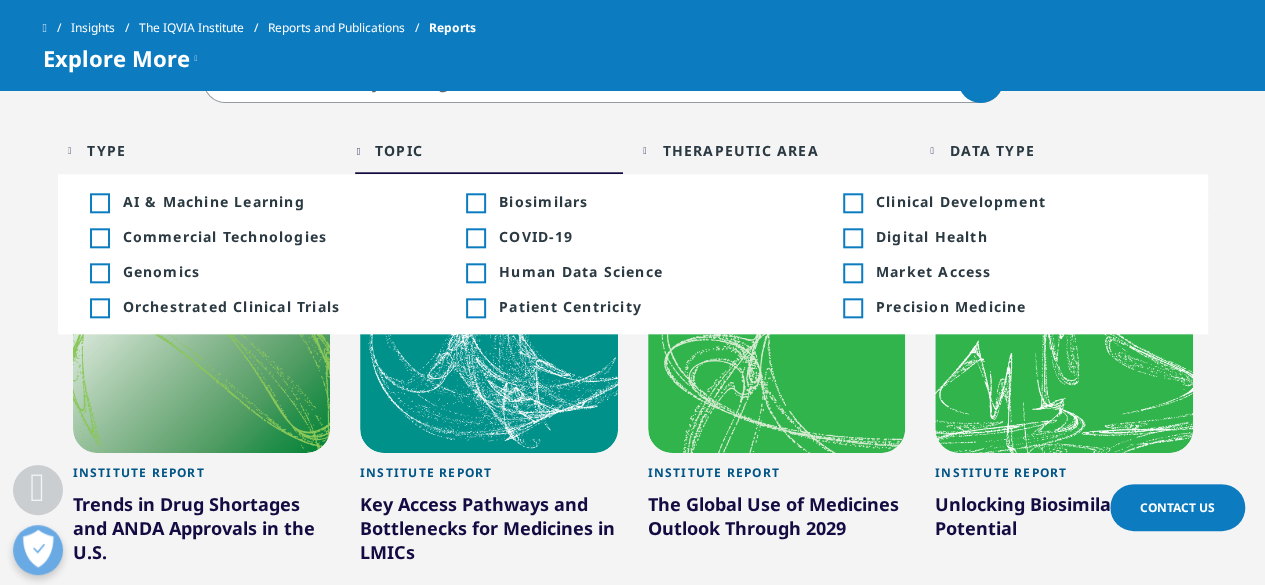 click on "Topic" at bounding box center (399, 150) 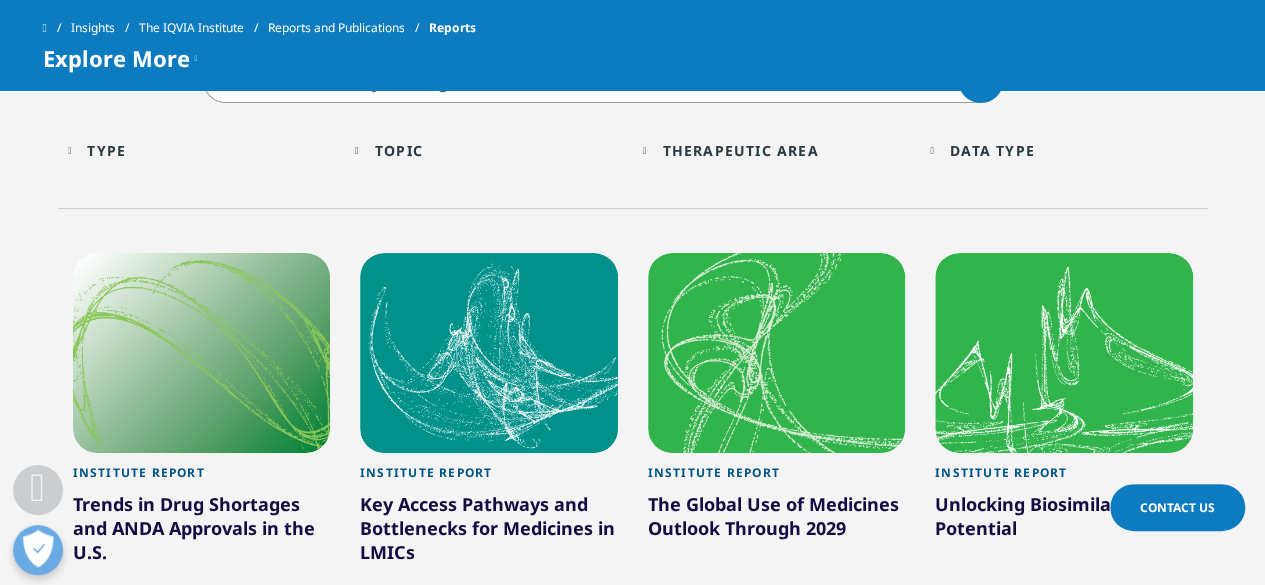 click on "Therapeutic Area" at bounding box center [740, 150] 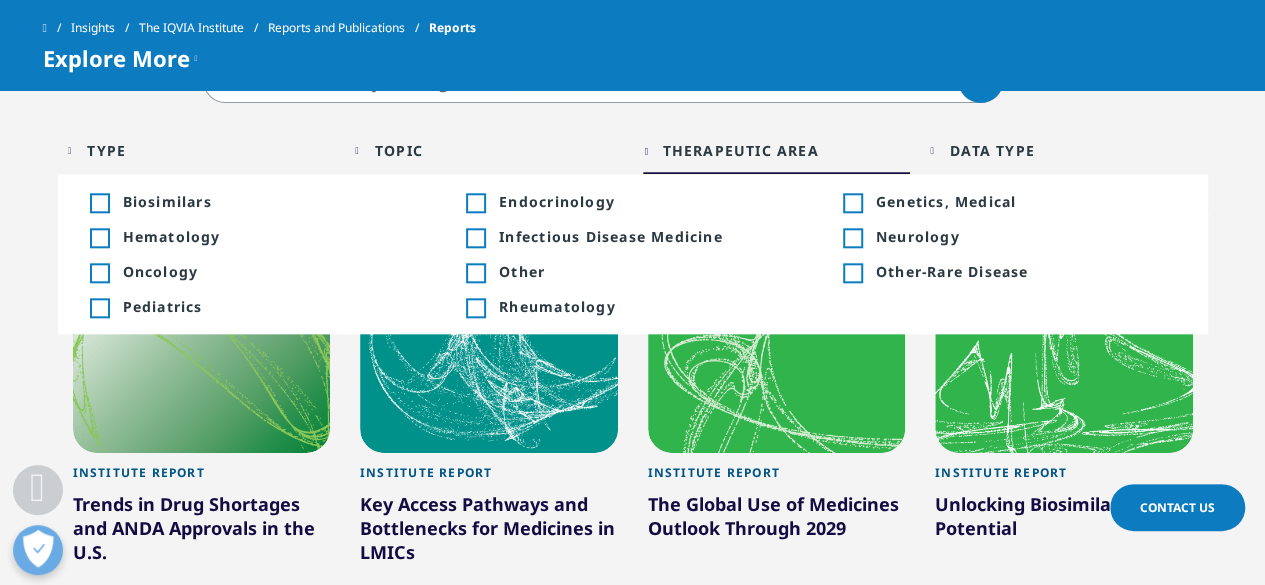 click on "Therapeutic Area" at bounding box center (740, 150) 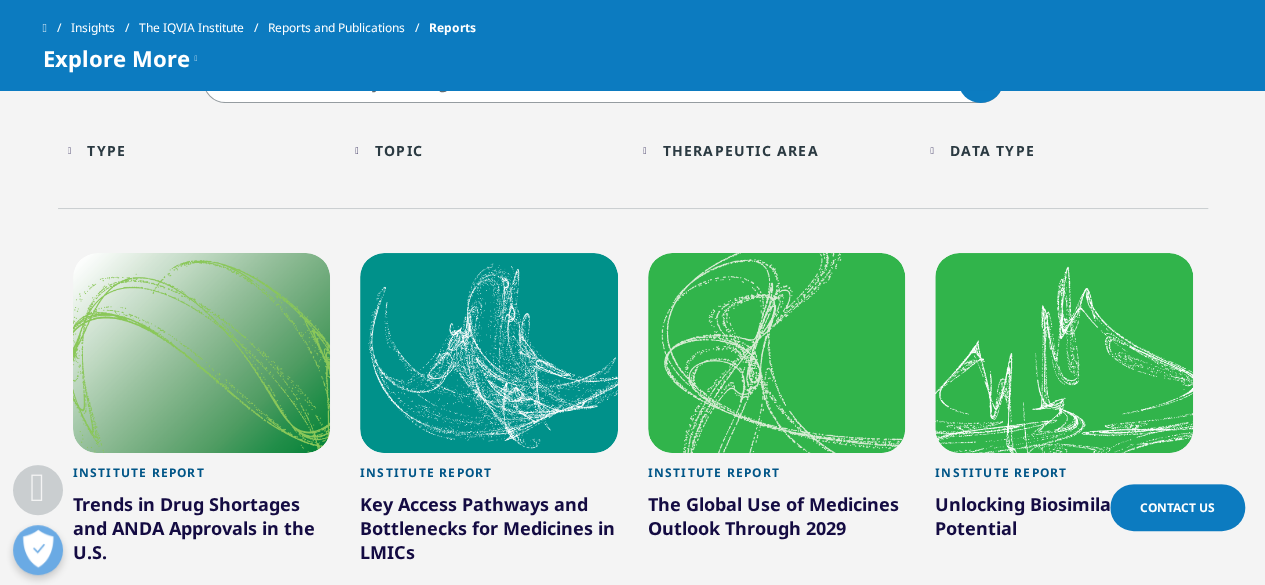 click on "Data Type Loading Clear Or/And Operator More" at bounding box center [1064, 150] 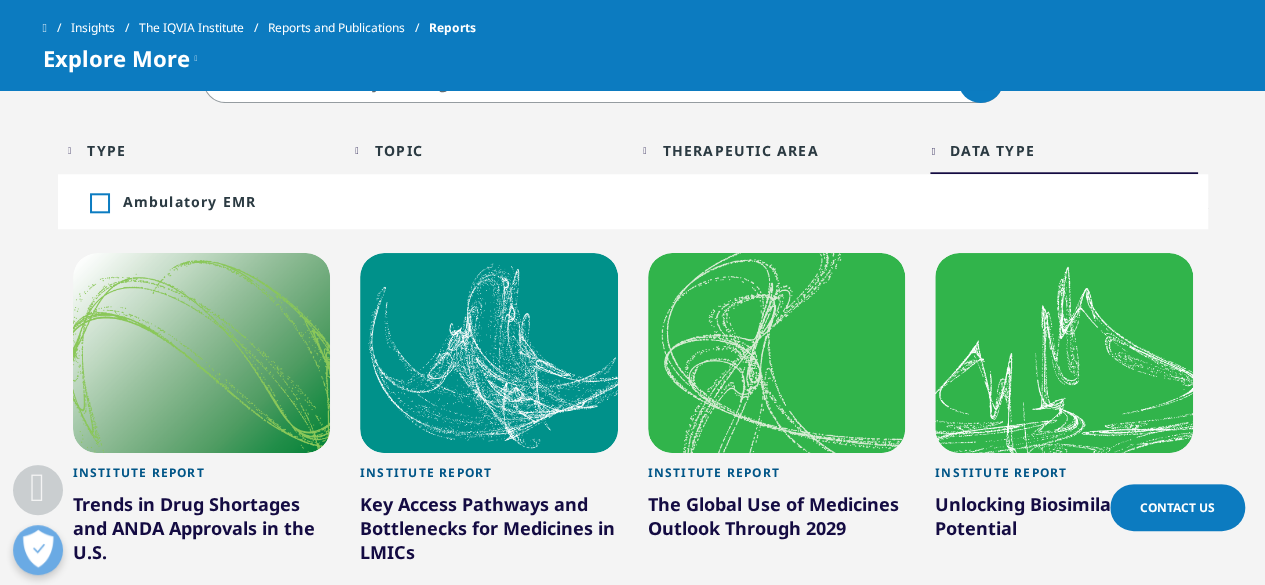 click on "Data Type Loading Clear Or/And Operator More" at bounding box center [1064, 150] 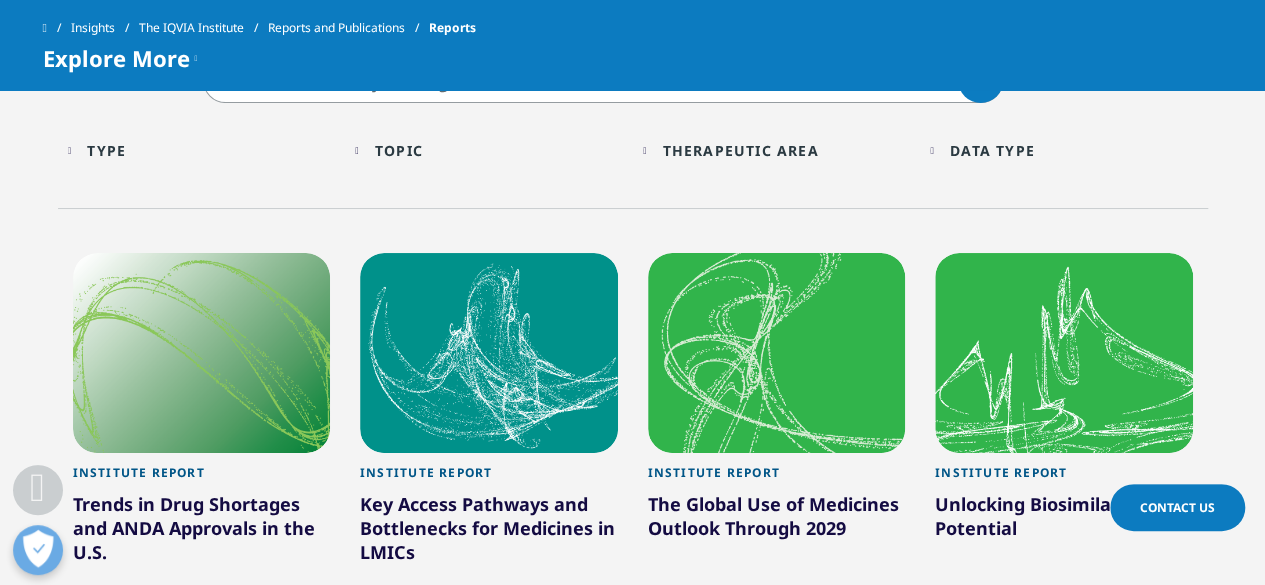 click on "Type Loading Clear Or/And Operator" at bounding box center (202, 150) 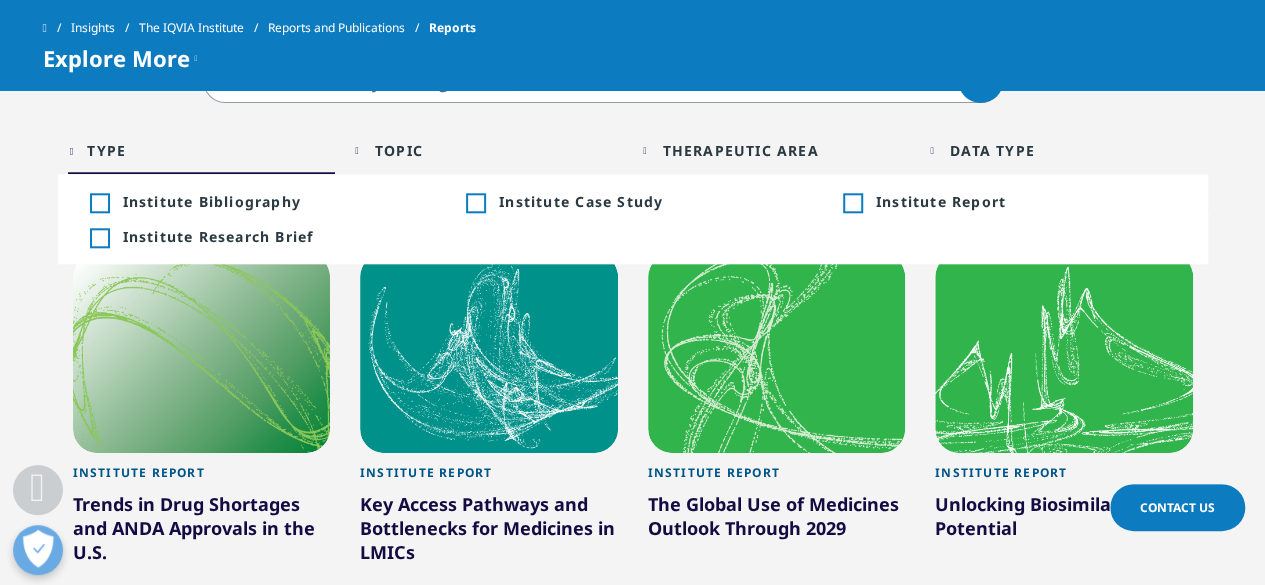 click on "Type Loading Clear Or/And Operator" at bounding box center [202, 150] 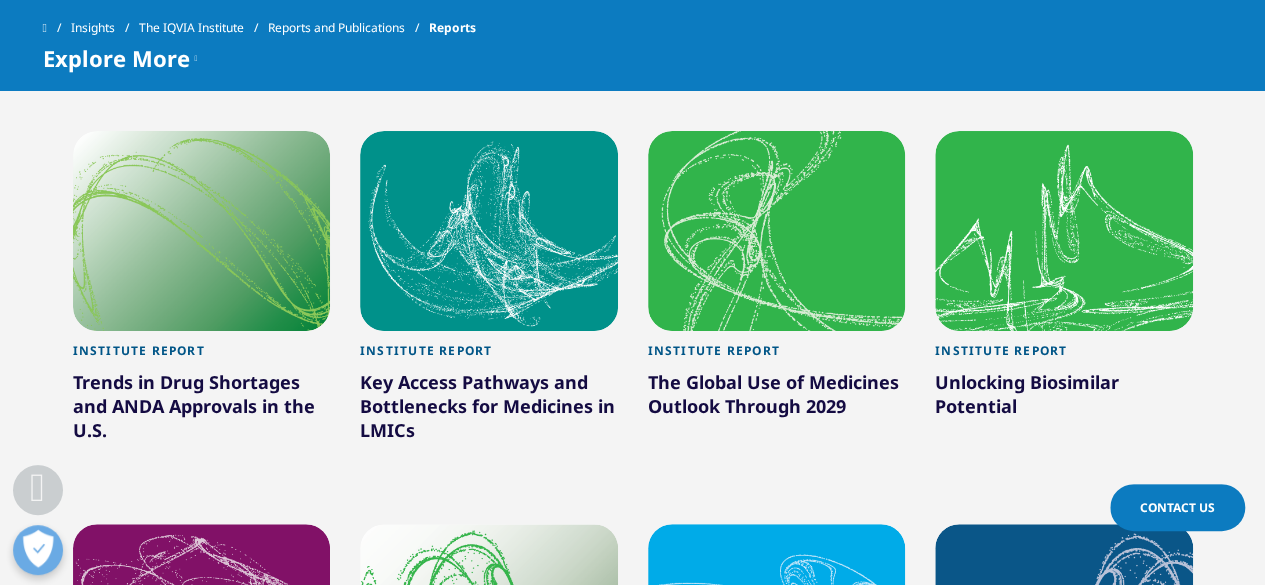 scroll, scrollTop: 1088, scrollLeft: 0, axis: vertical 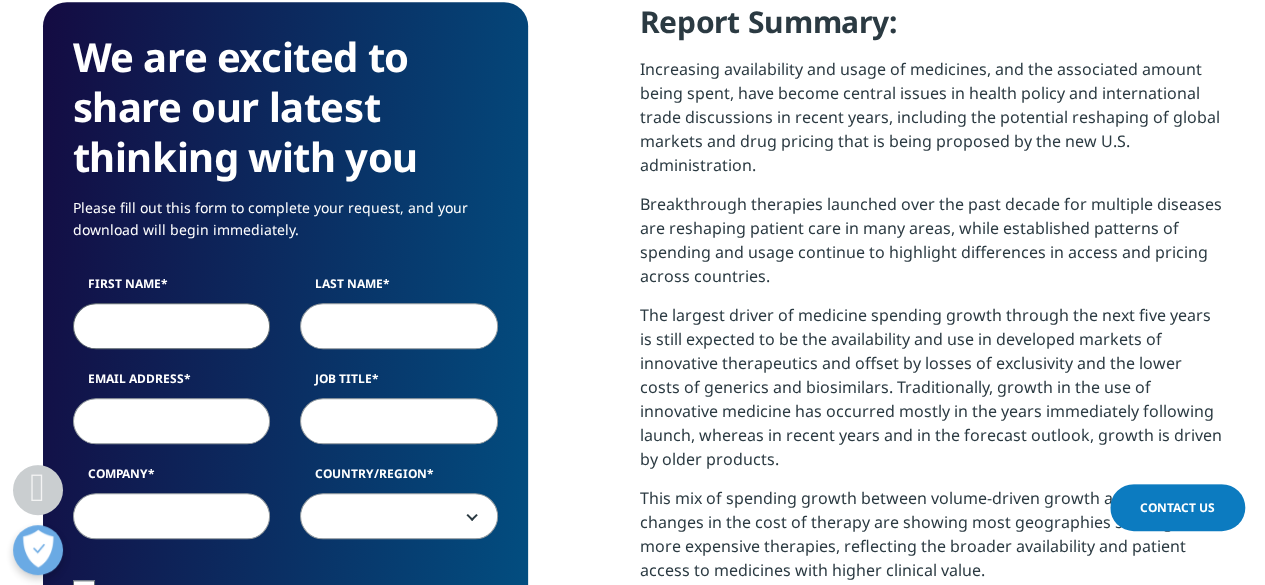 click on "First Name" at bounding box center [172, 326] 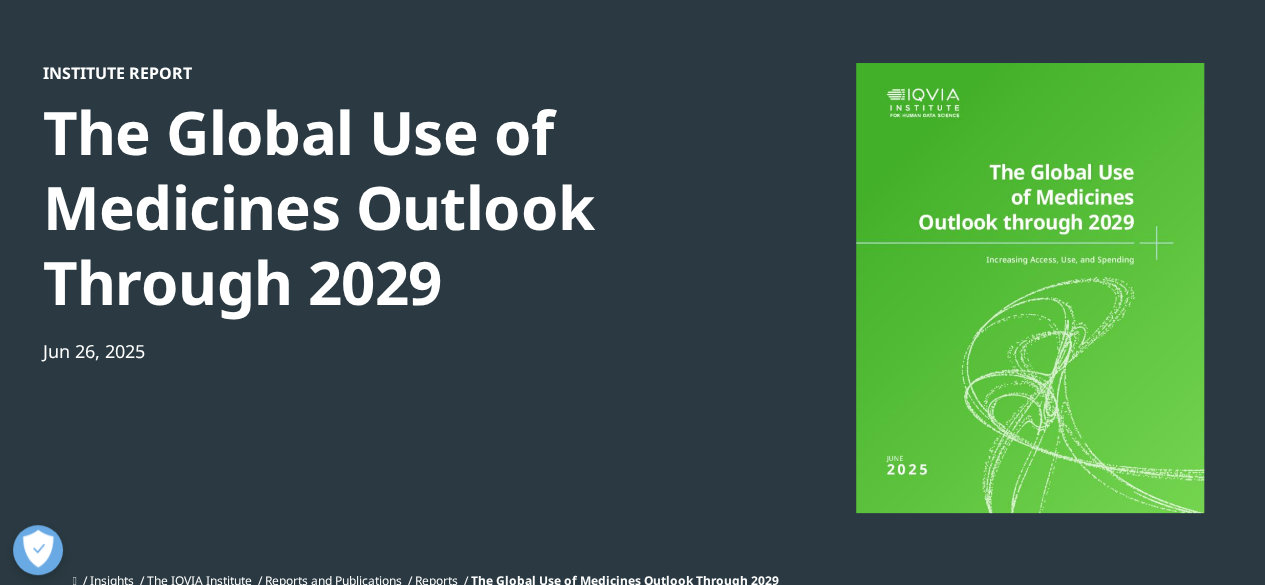 scroll, scrollTop: 109, scrollLeft: 0, axis: vertical 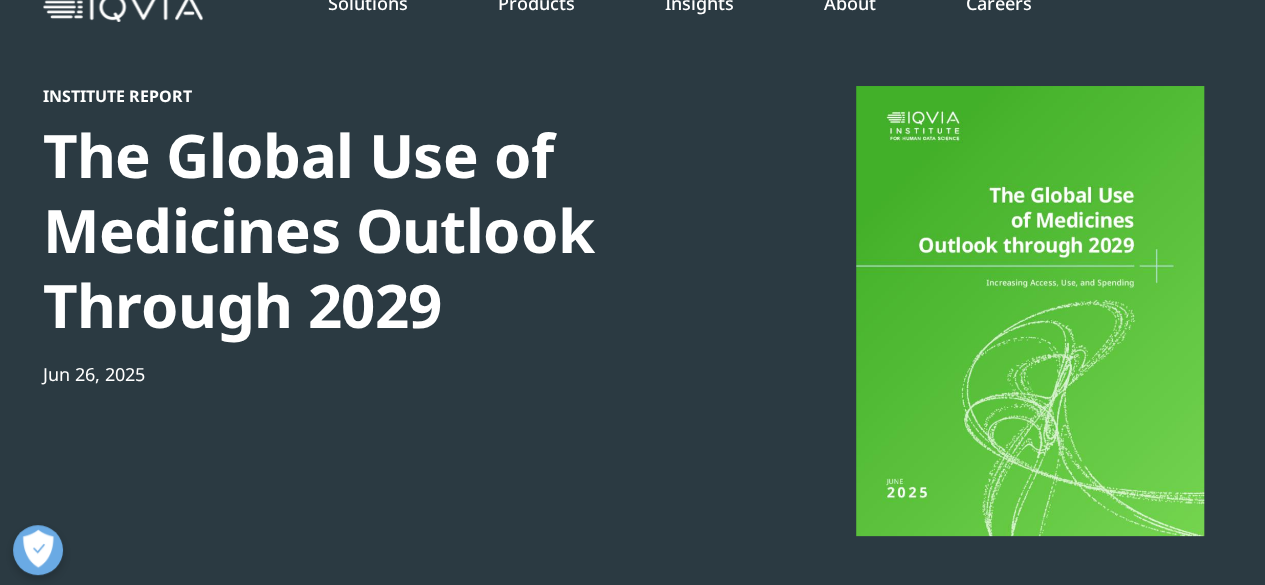 type on "TK" 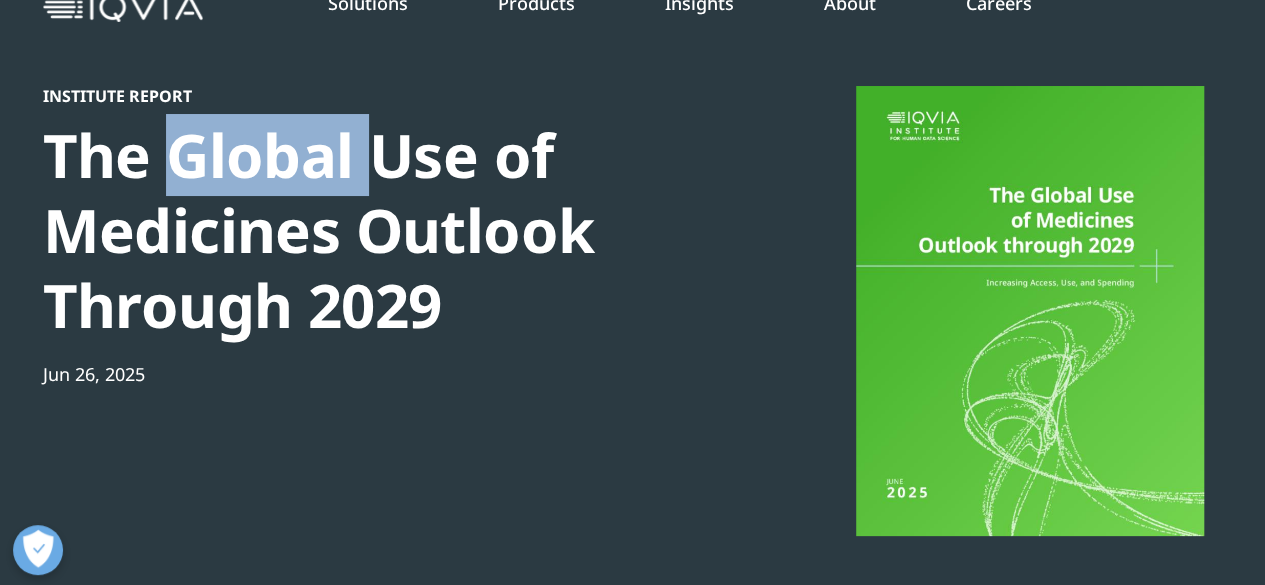click on "The Global Use of Medicines Outlook Through 2029" 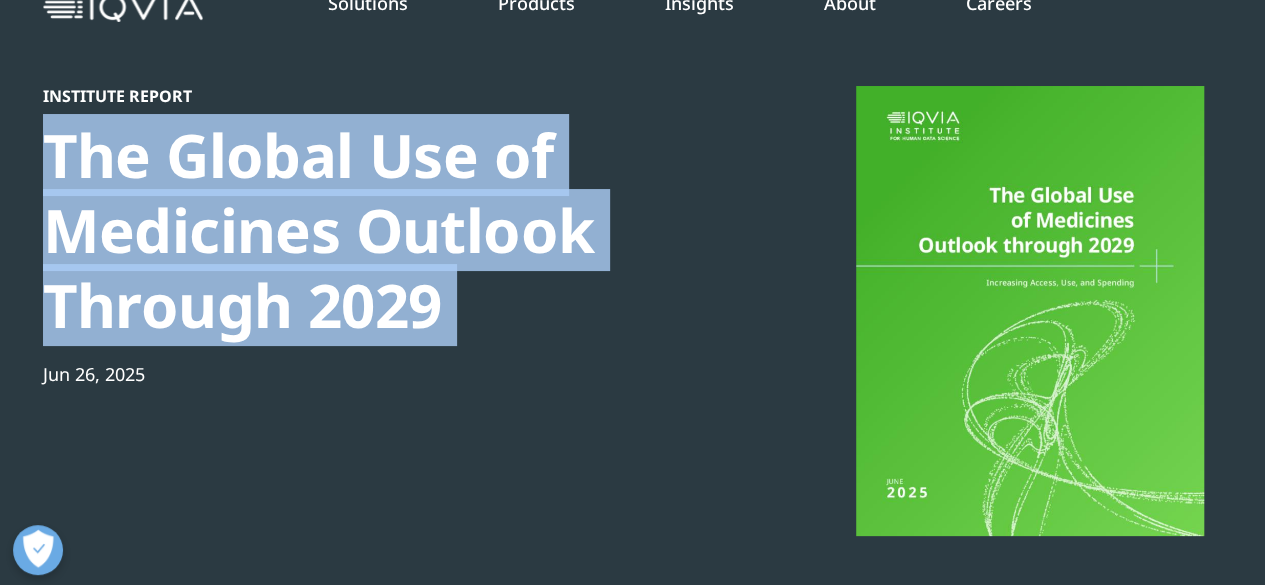 click on "The Global Use of Medicines Outlook Through 2029" 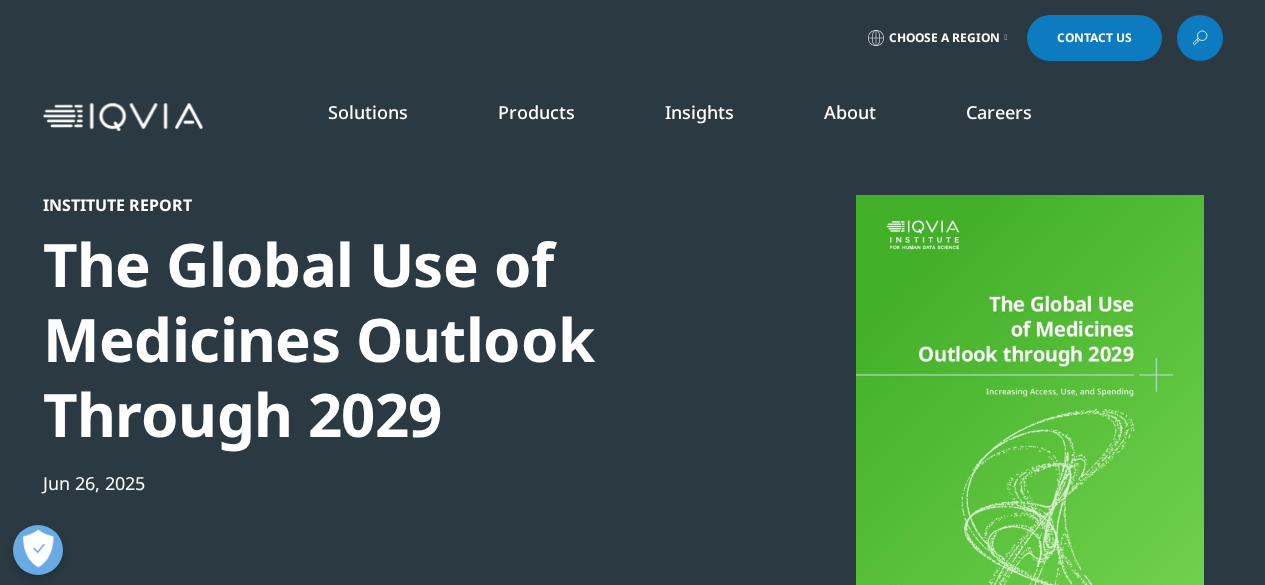 scroll, scrollTop: 352, scrollLeft: 0, axis: vertical 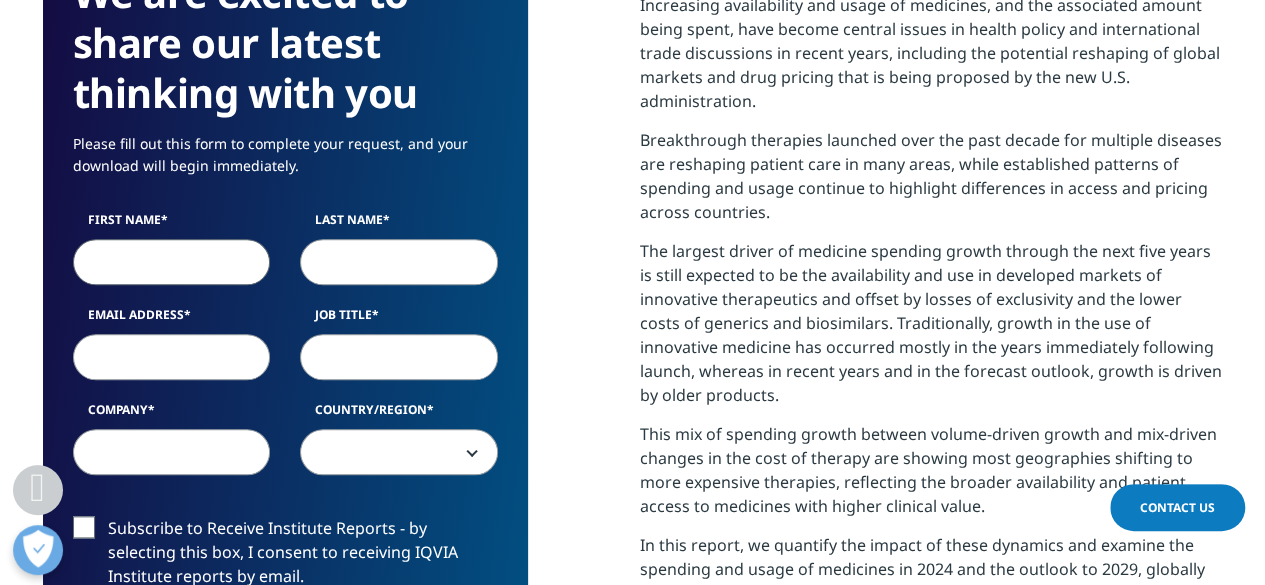 click on "First Name" at bounding box center (172, 262) 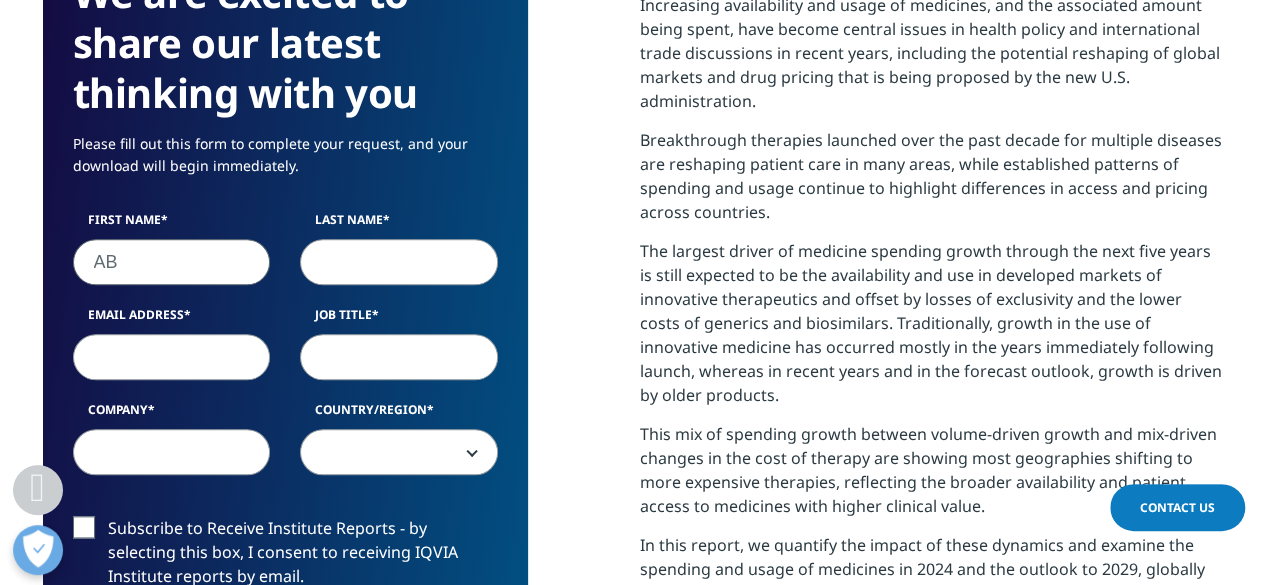 type on "AB" 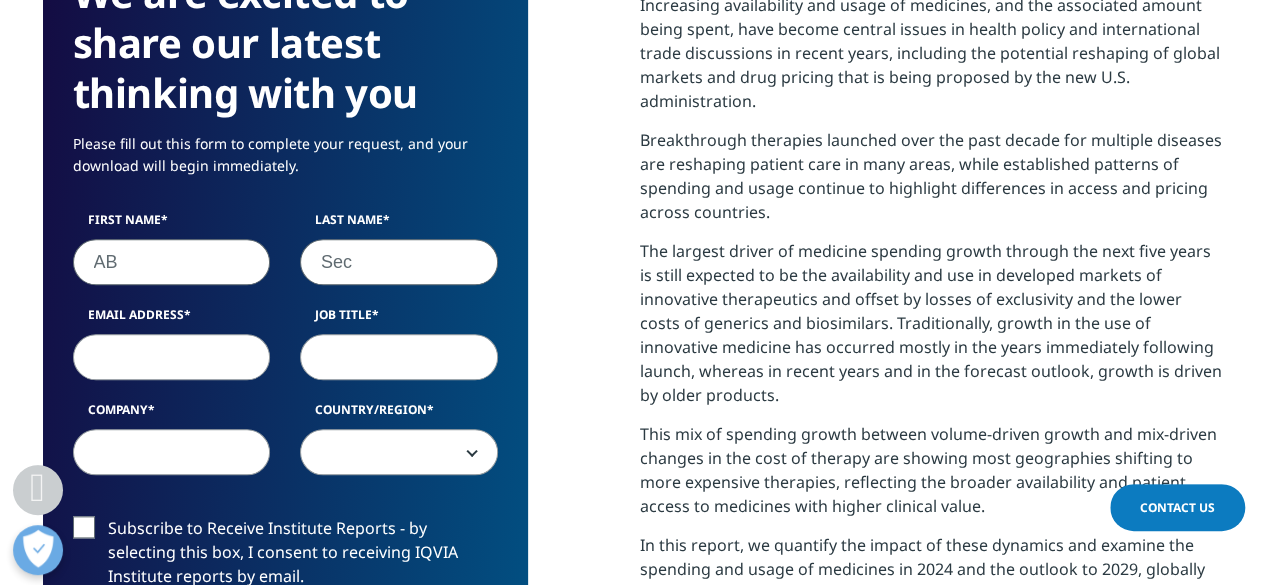 type on "Sec" 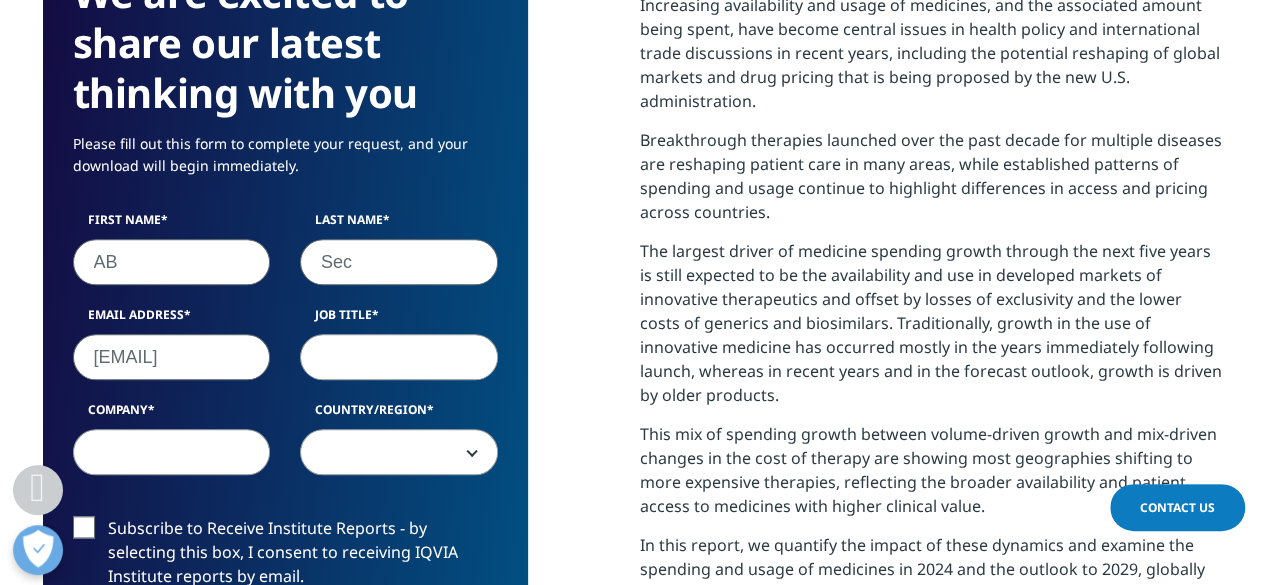 type on "[EMAIL]" 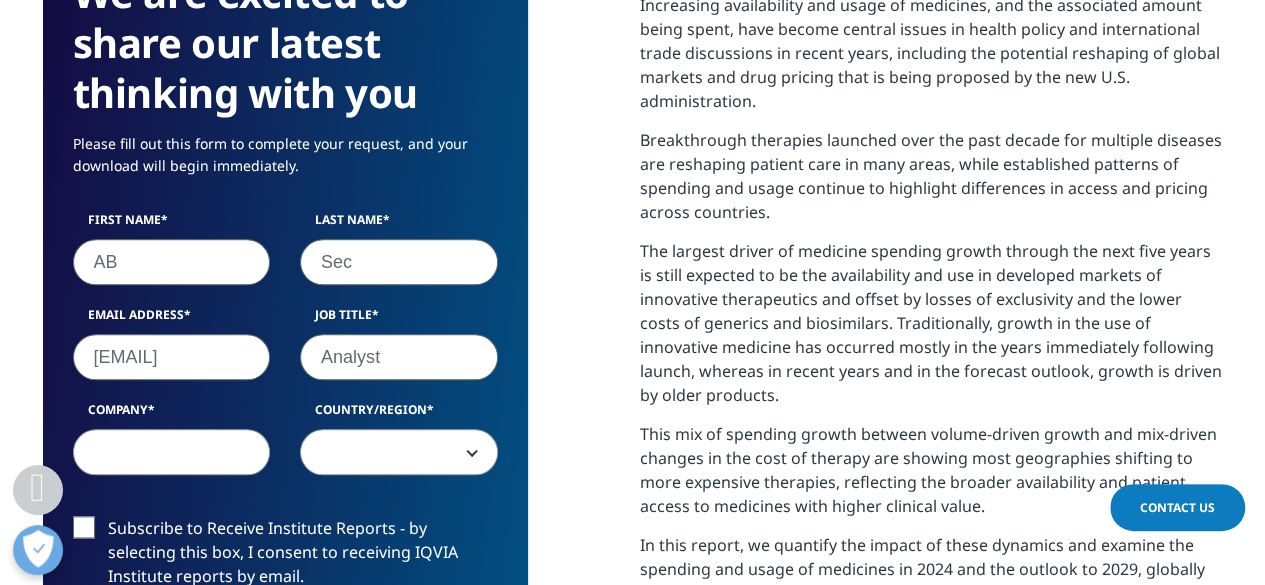scroll, scrollTop: 970, scrollLeft: 0, axis: vertical 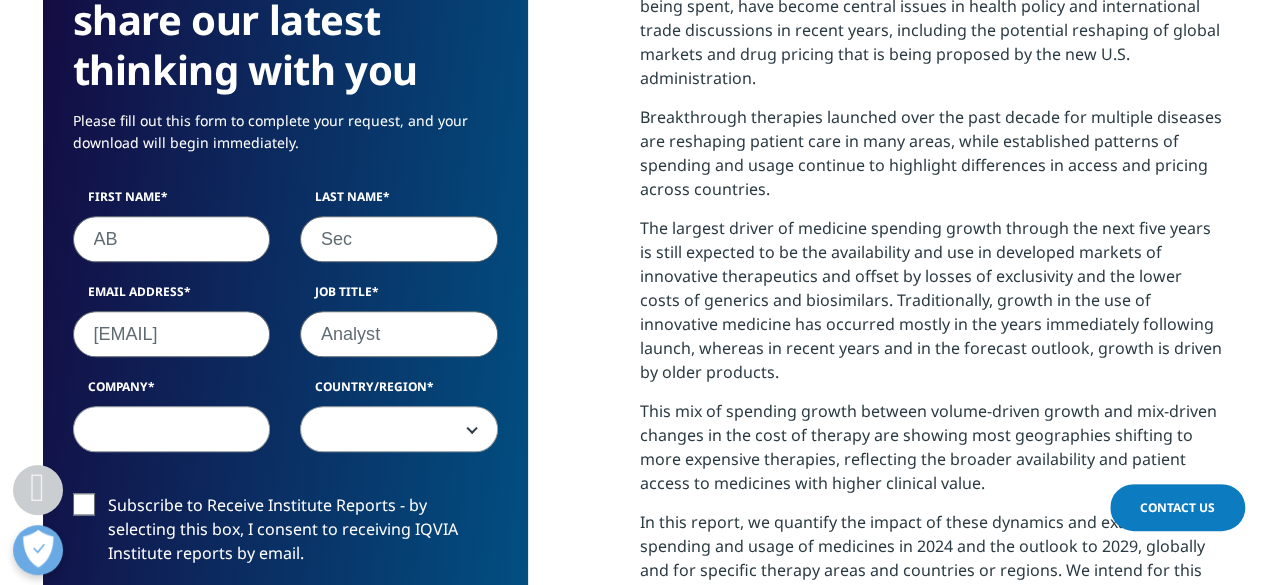 type on "Analyst" 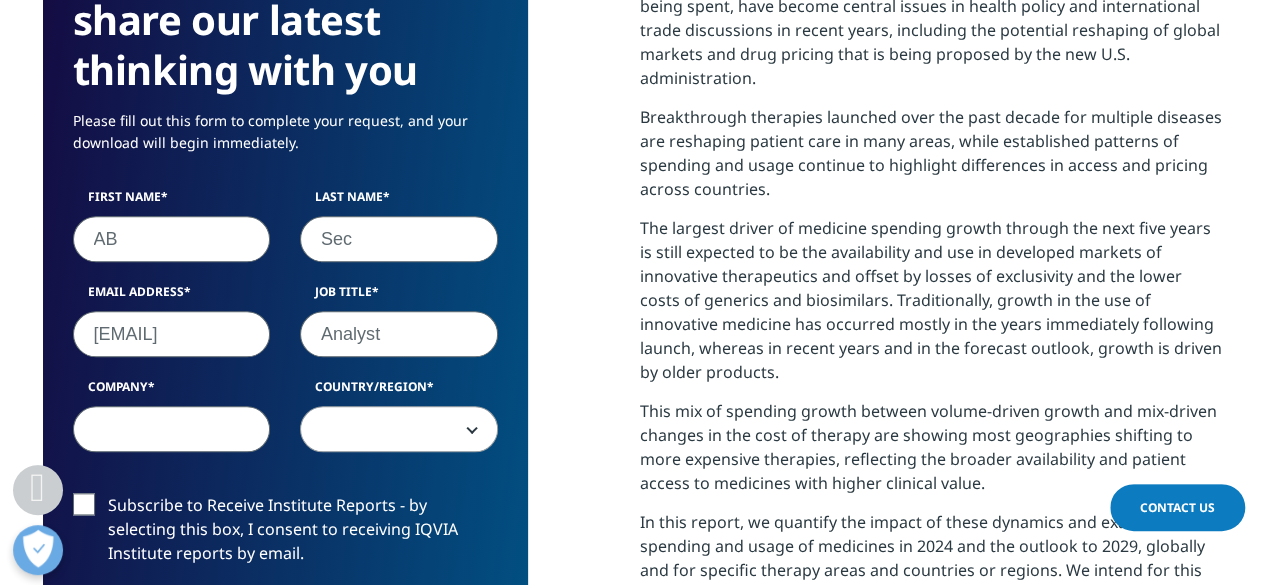 type on "a" 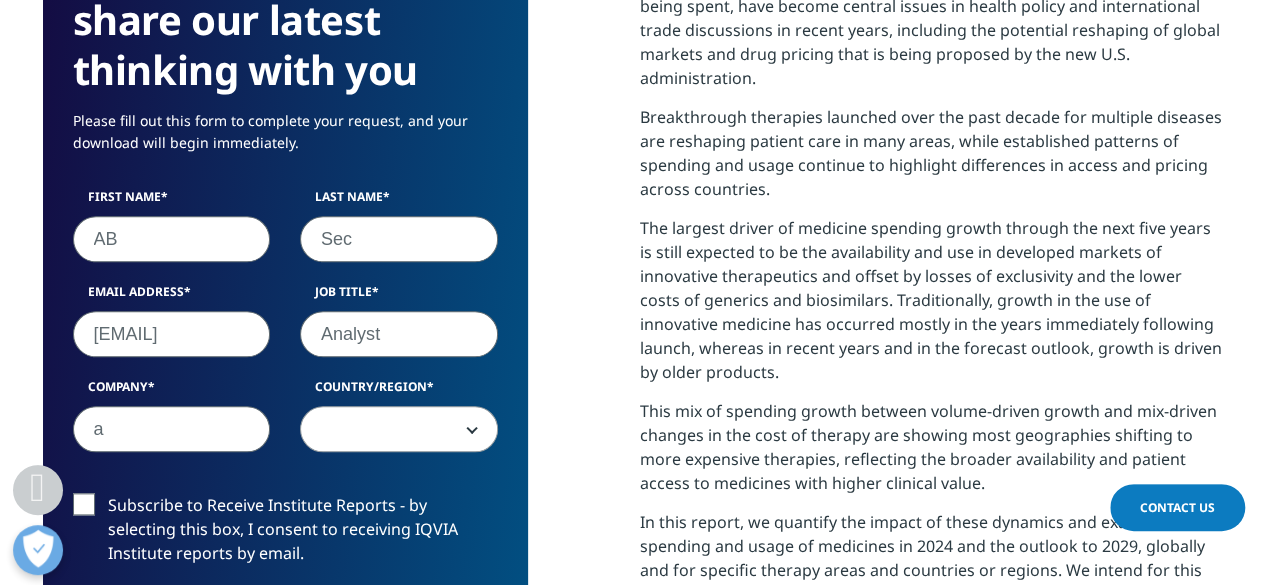 click on "a" at bounding box center [172, 429] 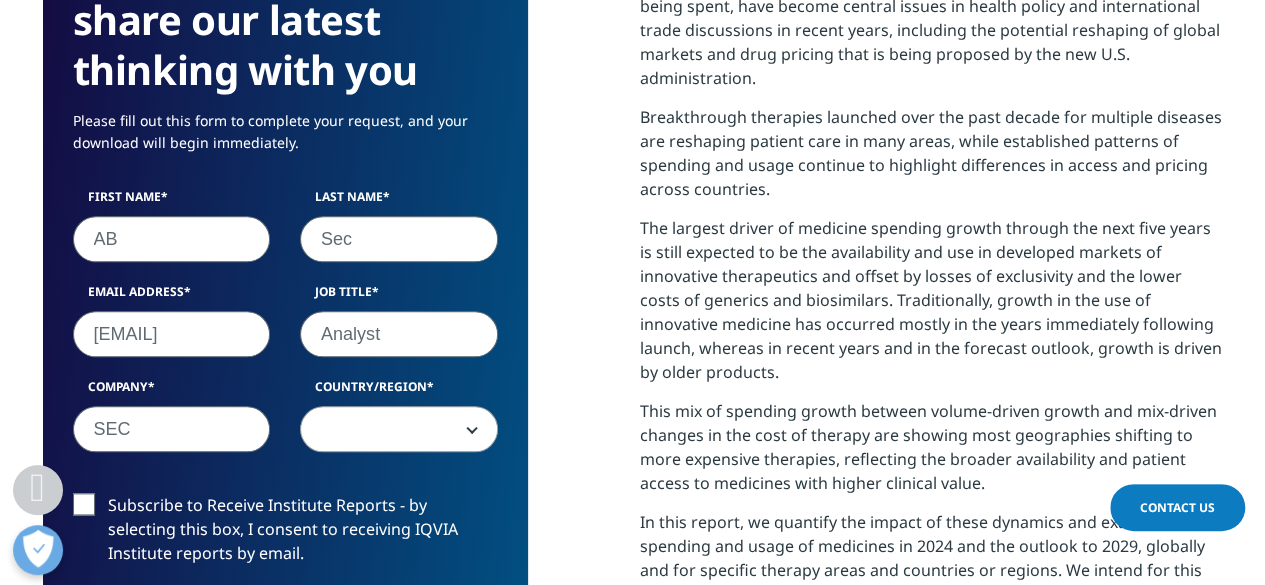 type on "SEC" 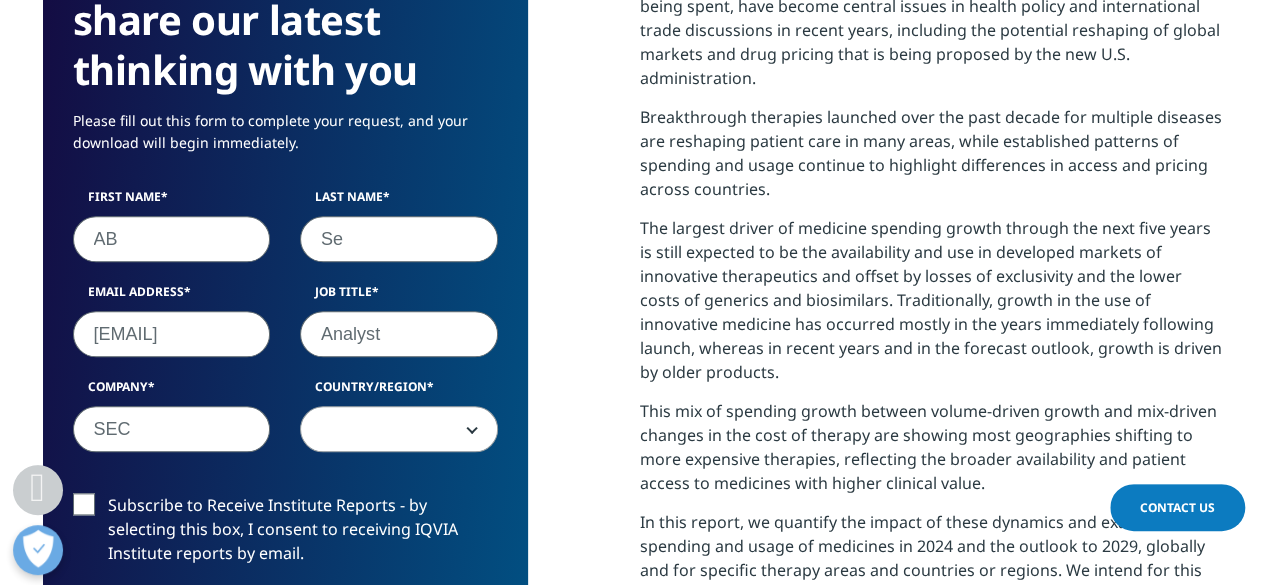 type on "S" 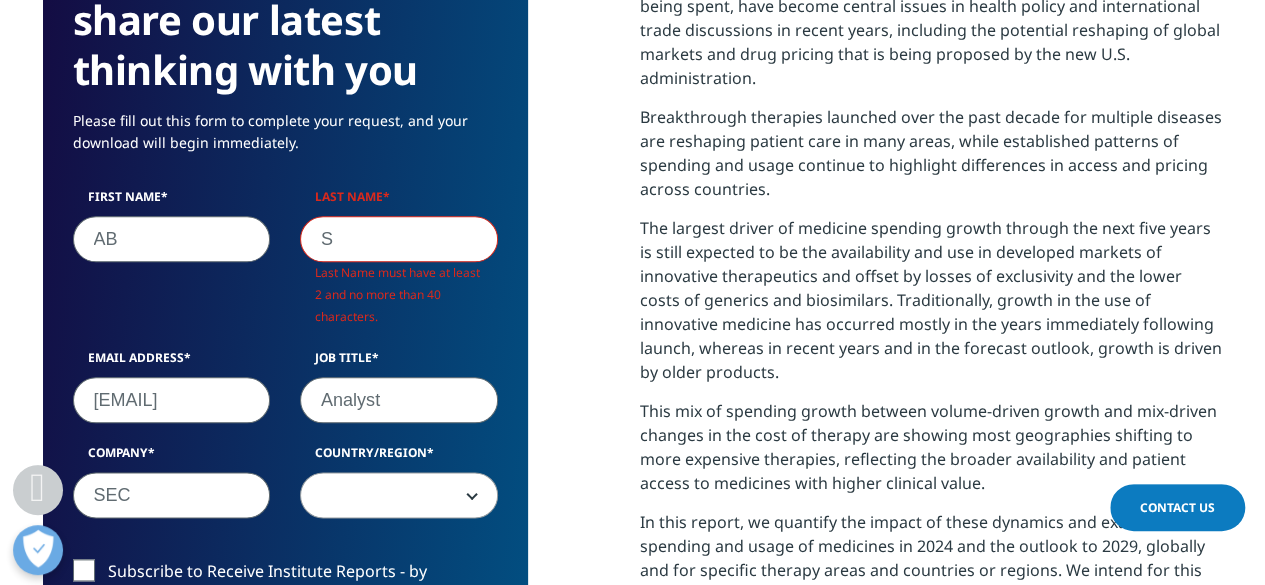 scroll, scrollTop: 10, scrollLeft: 10, axis: both 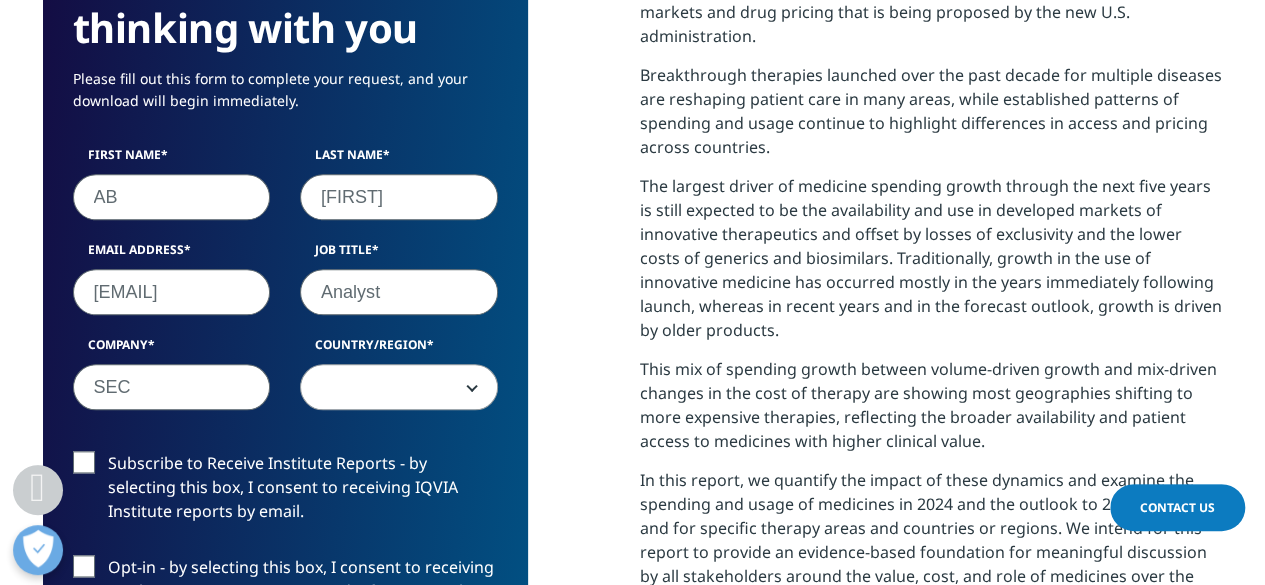 type on "Kane" 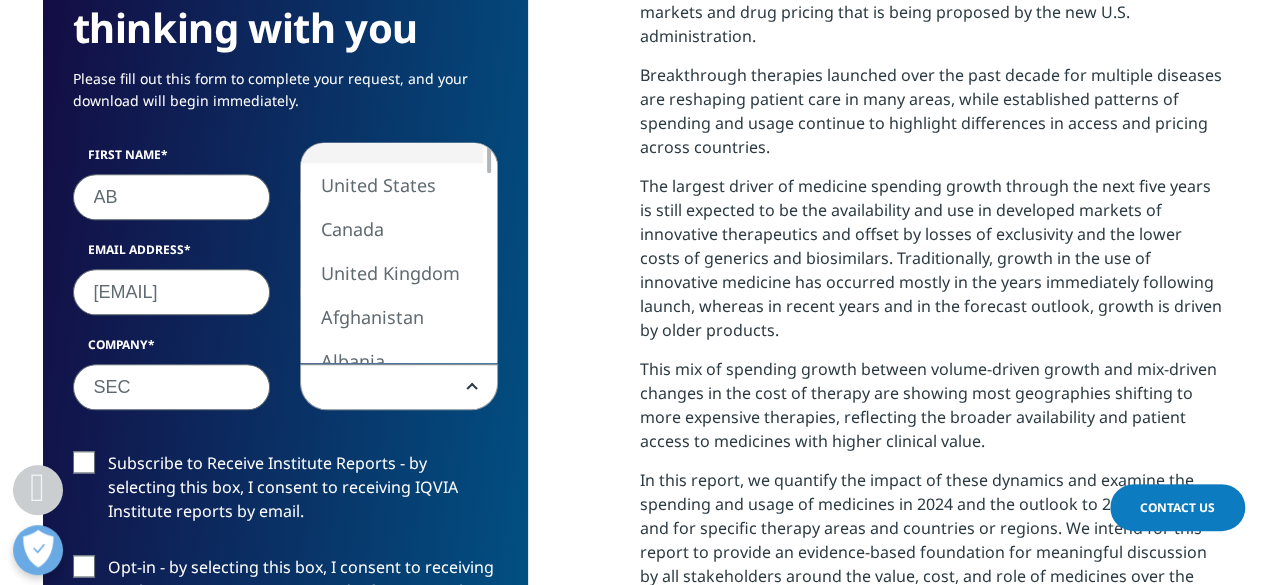 click at bounding box center [399, 388] 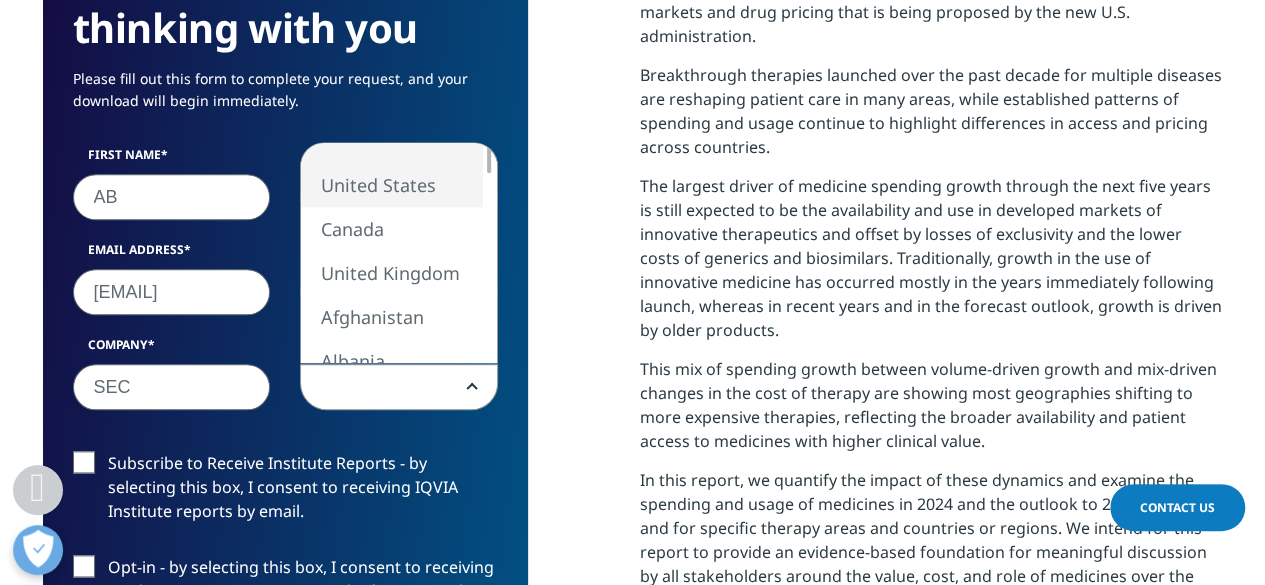 select on "United States" 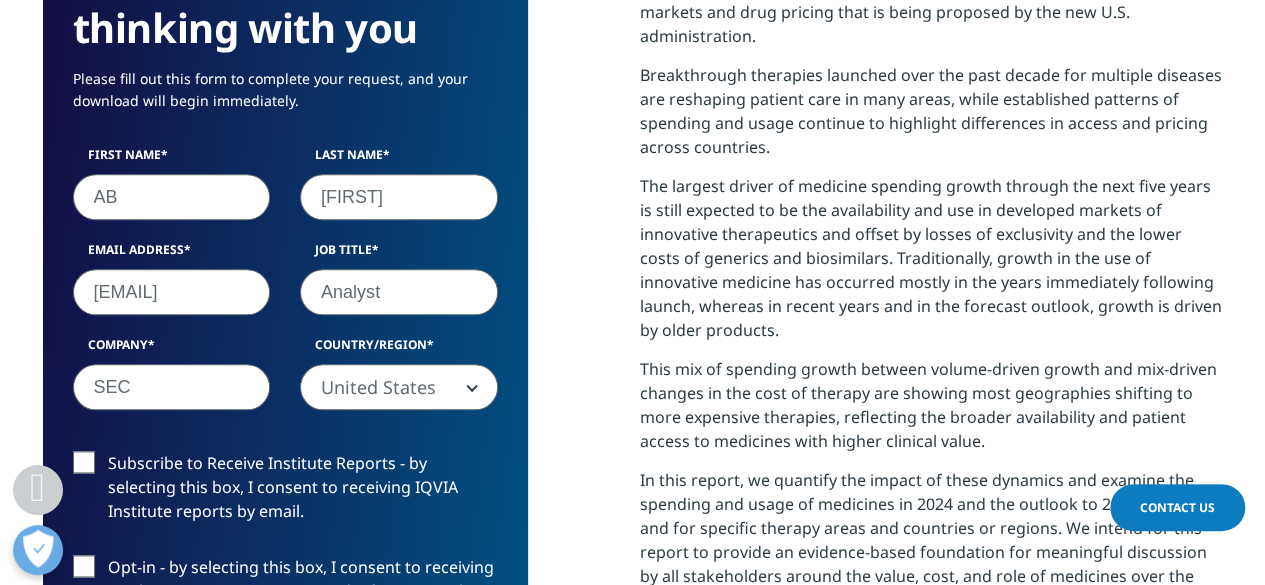 scroll, scrollTop: 1180, scrollLeft: 0, axis: vertical 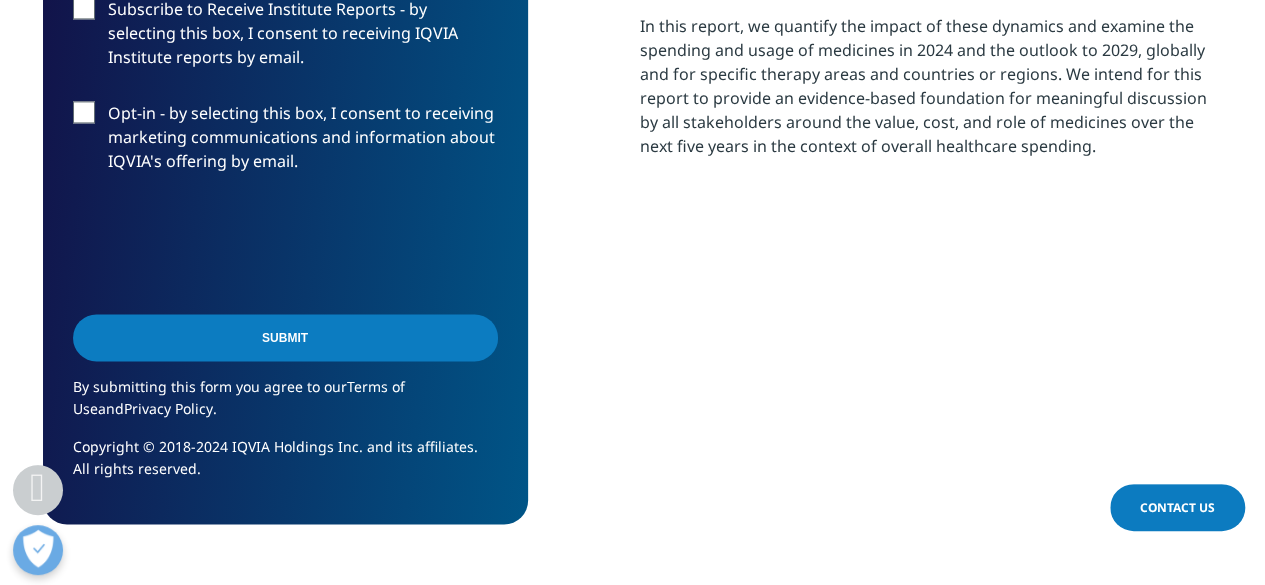 click on "Submit" at bounding box center [285, 337] 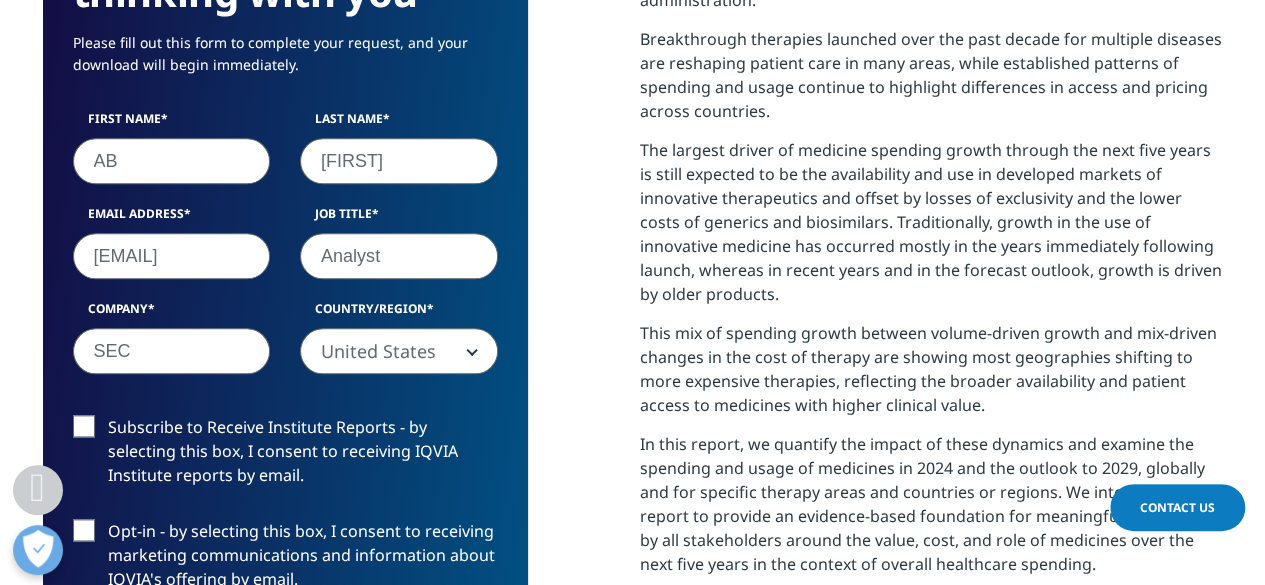 scroll, scrollTop: 1213, scrollLeft: 0, axis: vertical 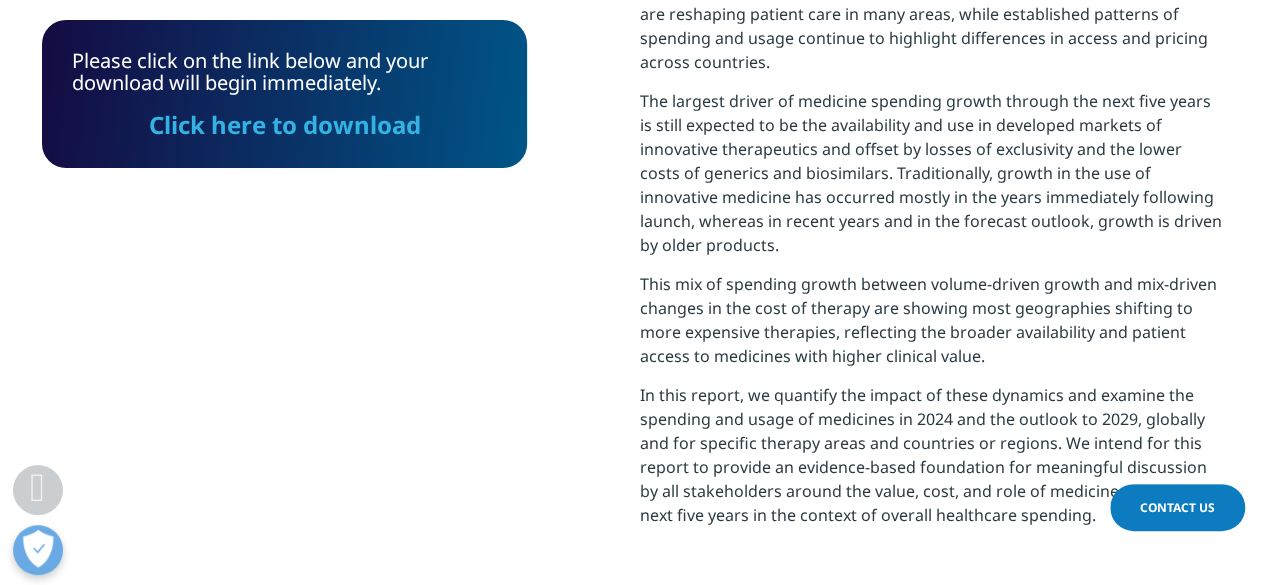 click on "Click here to download" at bounding box center [285, 124] 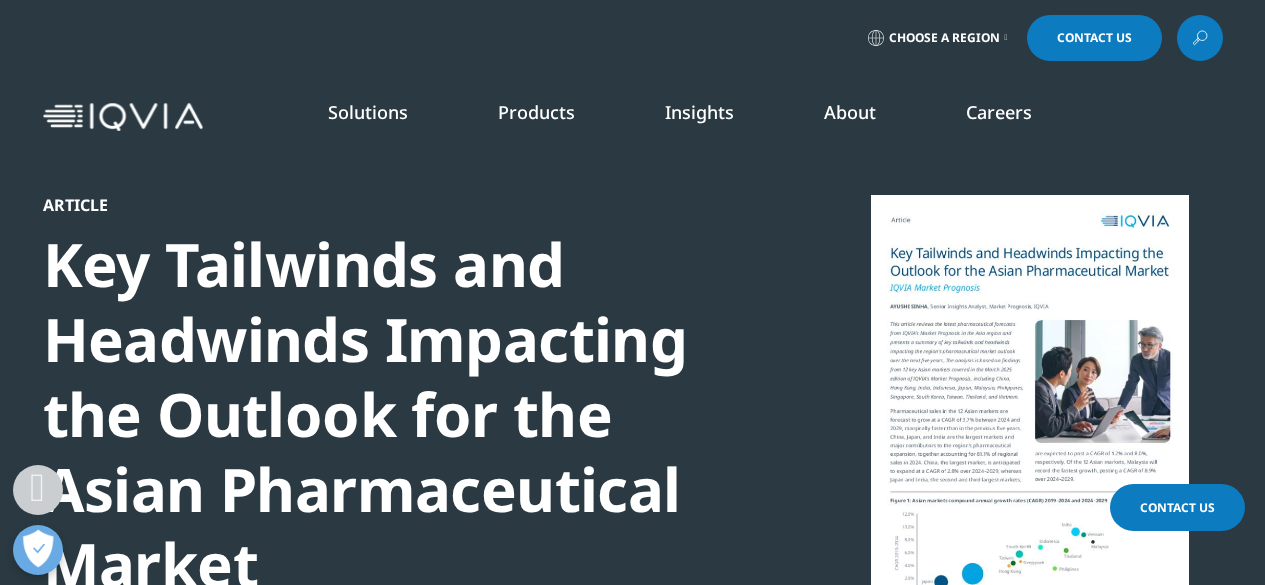 scroll, scrollTop: 960, scrollLeft: 0, axis: vertical 